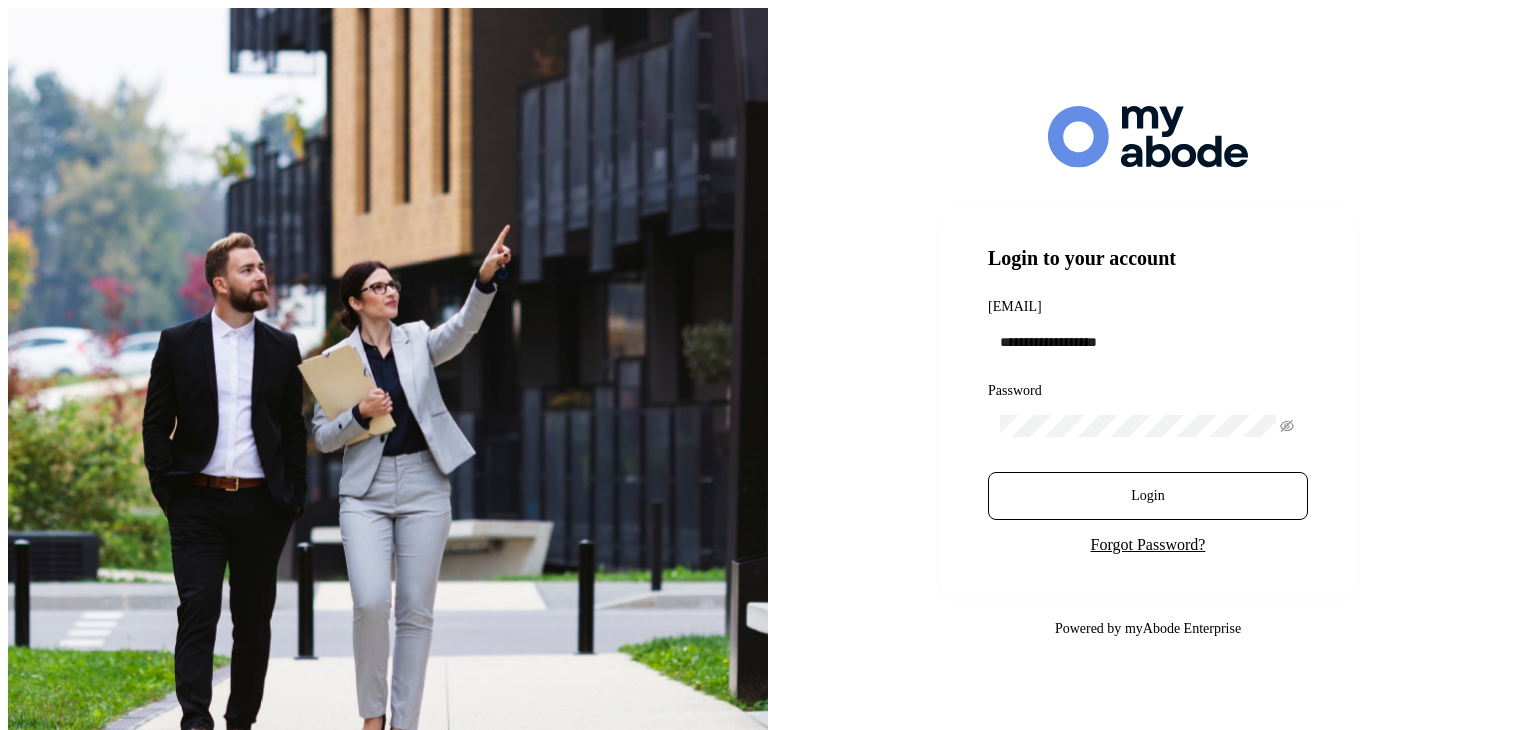 scroll, scrollTop: 0, scrollLeft: 0, axis: both 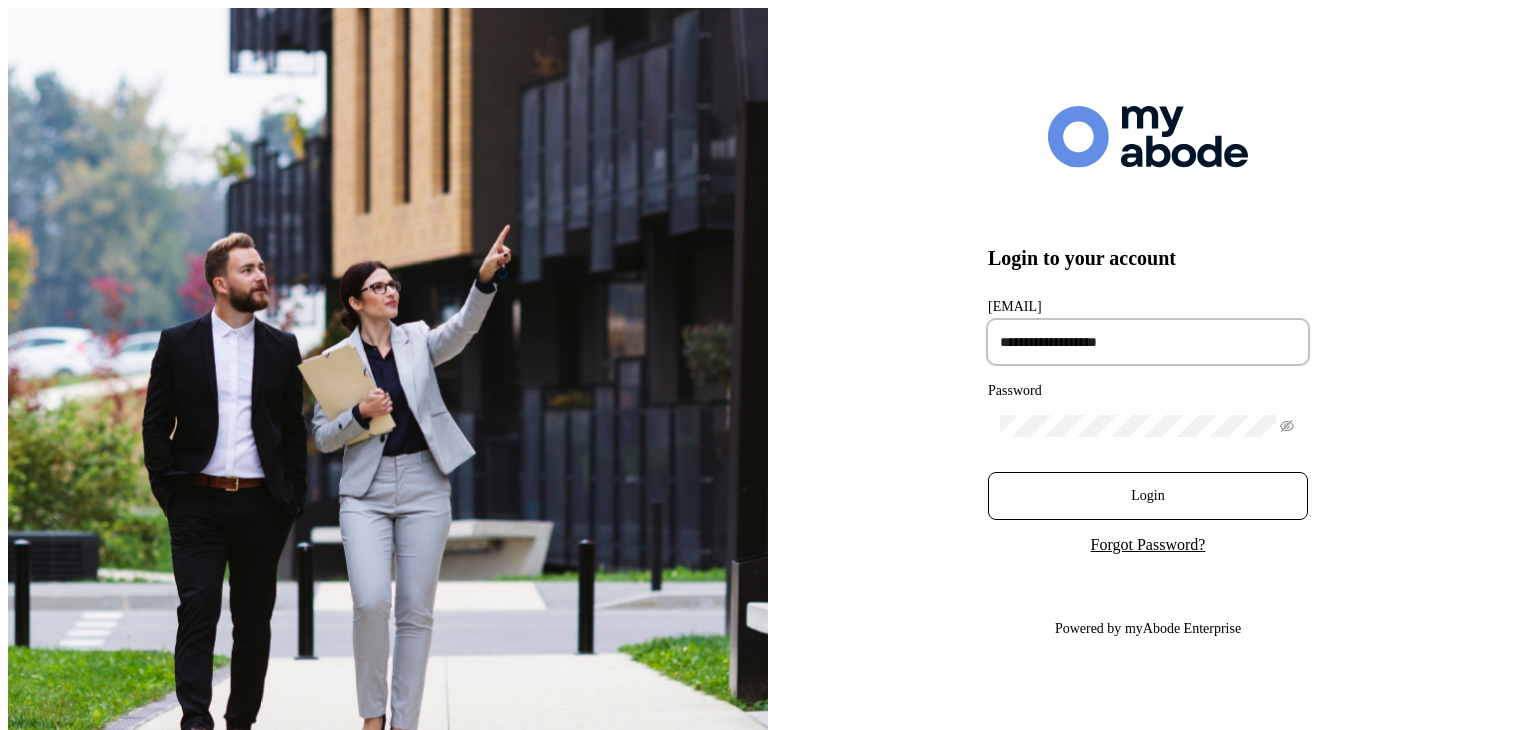 click at bounding box center (1148, 342) 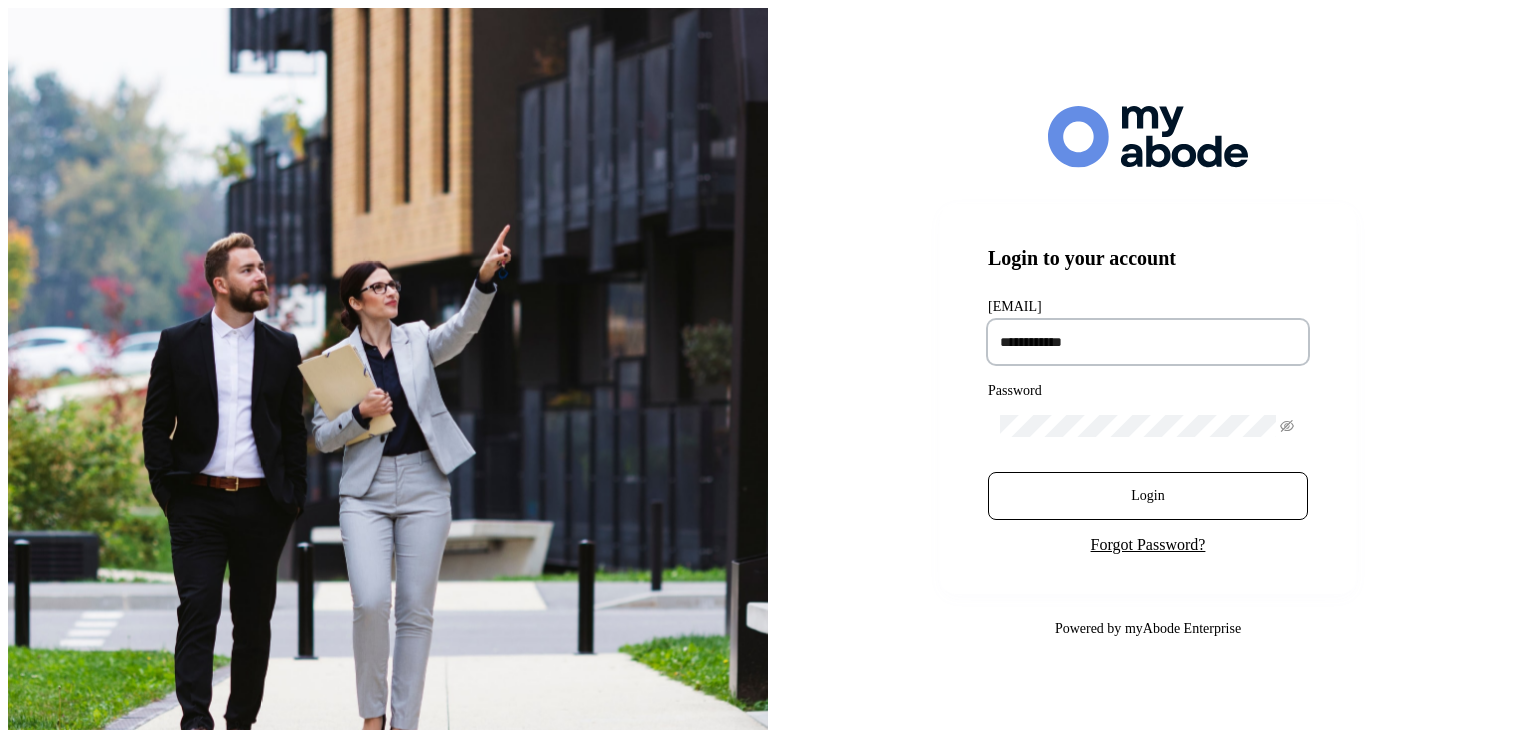 type on "**********" 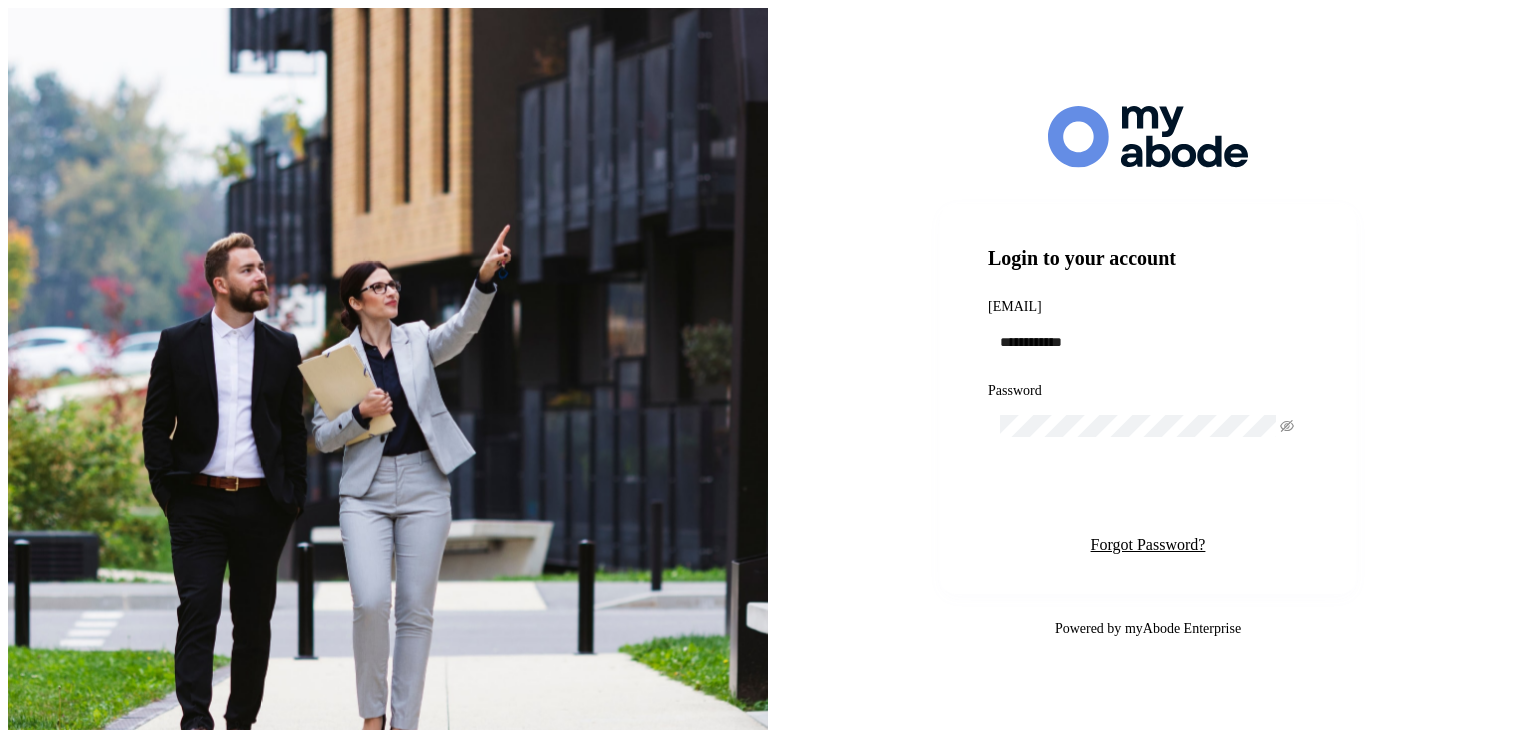 click on "Login" at bounding box center [1148, 496] 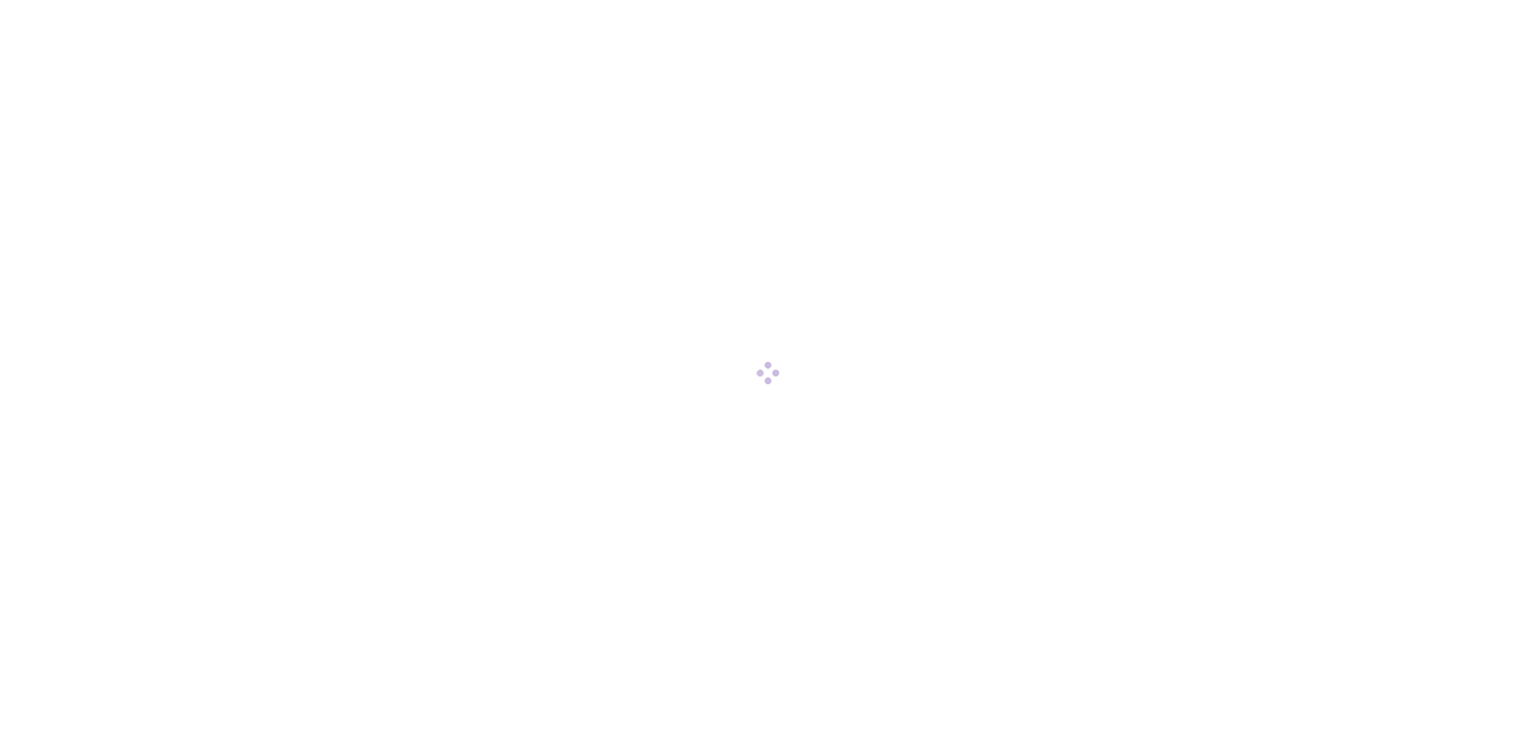 scroll, scrollTop: 0, scrollLeft: 0, axis: both 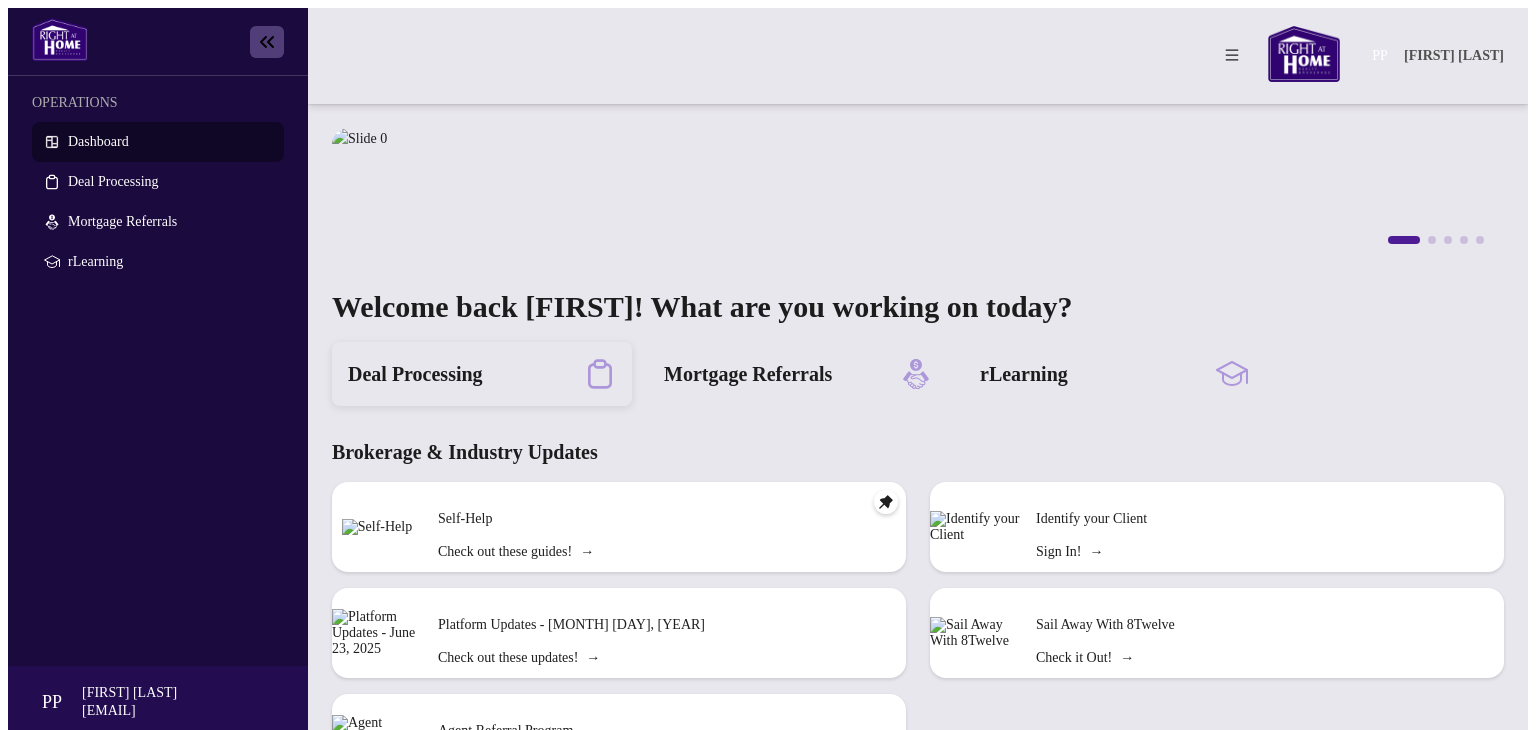 click on "Deal Processing" at bounding box center (415, 374) 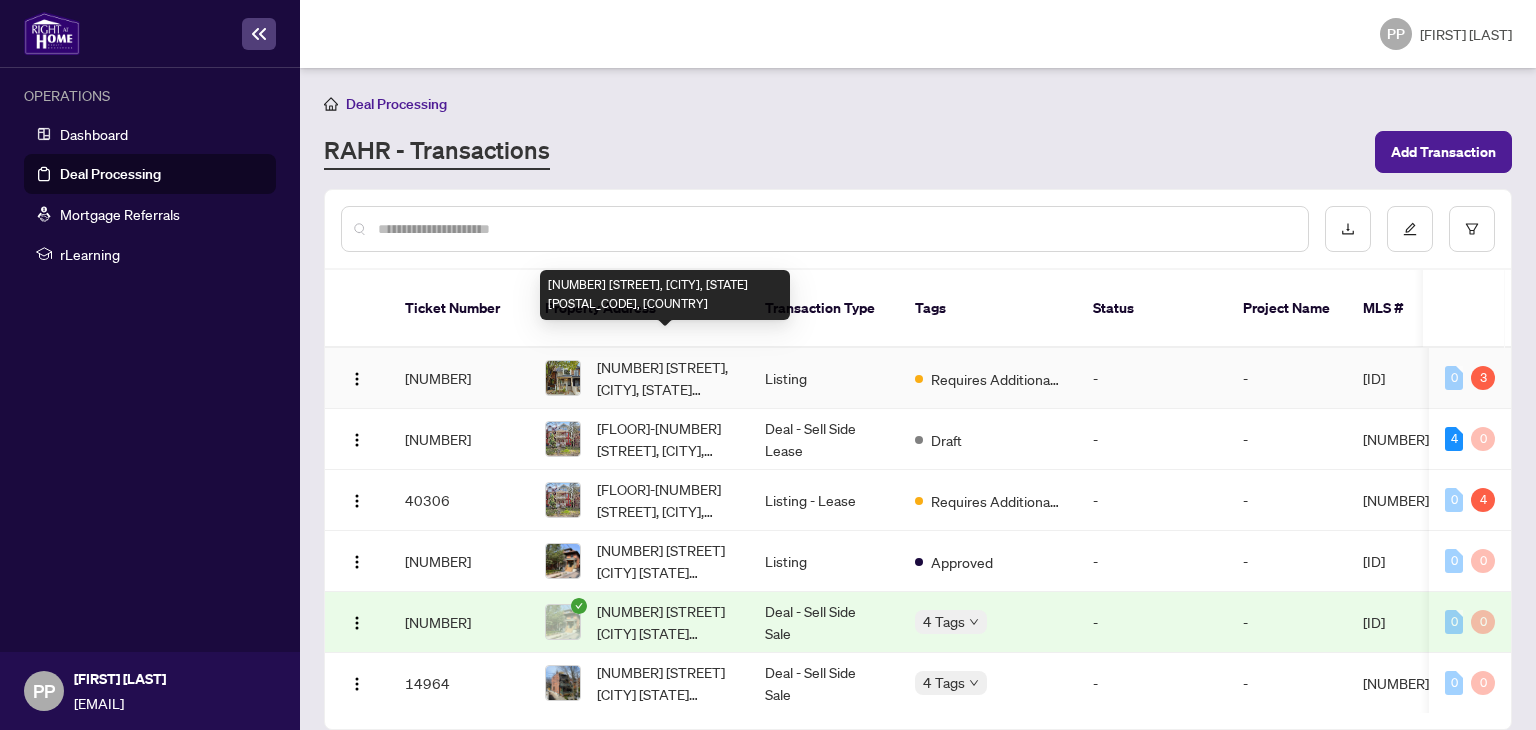 click on "[NUMBER] [STREET], [CITY], [STATE] [POSTAL_CODE], [COUNTRY]" at bounding box center [665, 378] 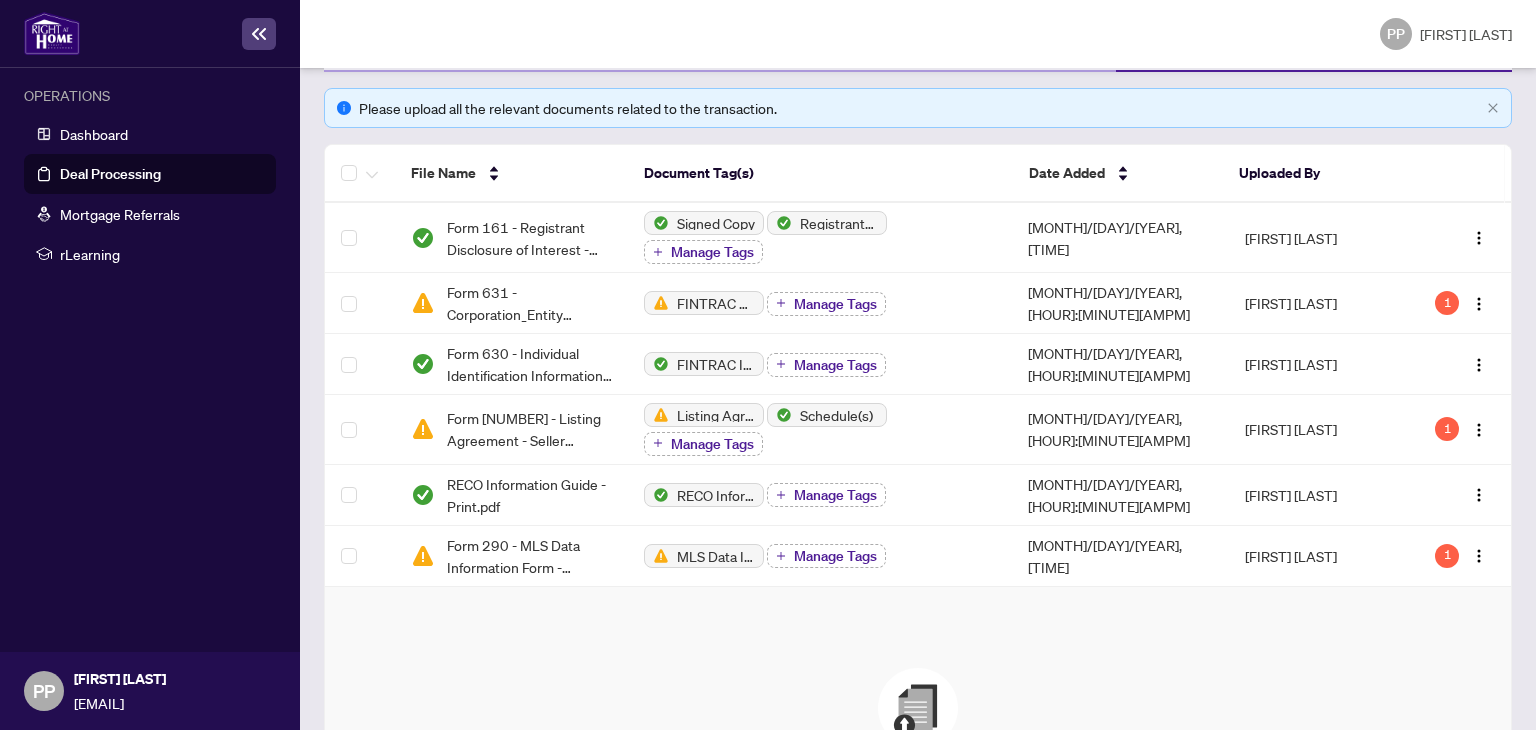 scroll, scrollTop: 300, scrollLeft: 0, axis: vertical 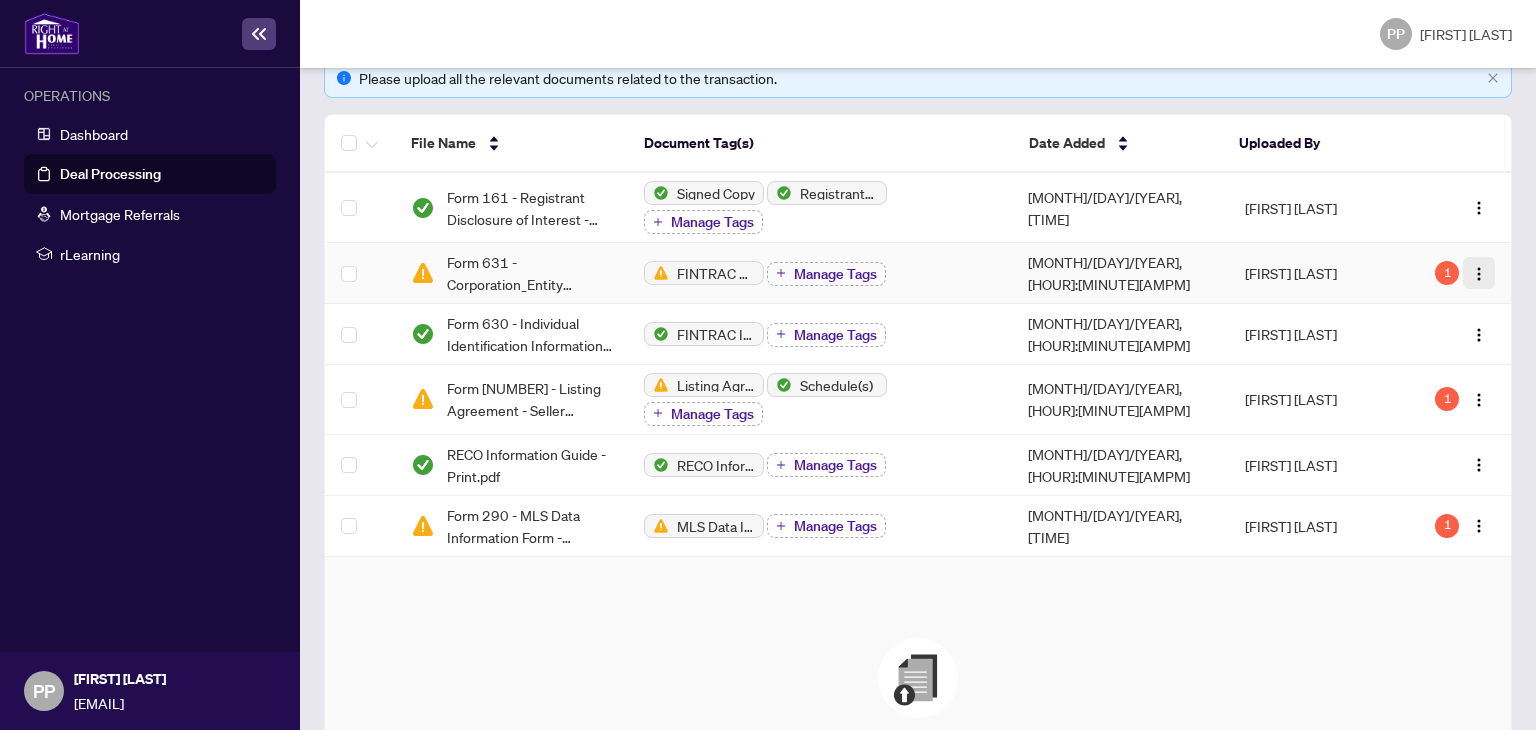 click at bounding box center [1479, 274] 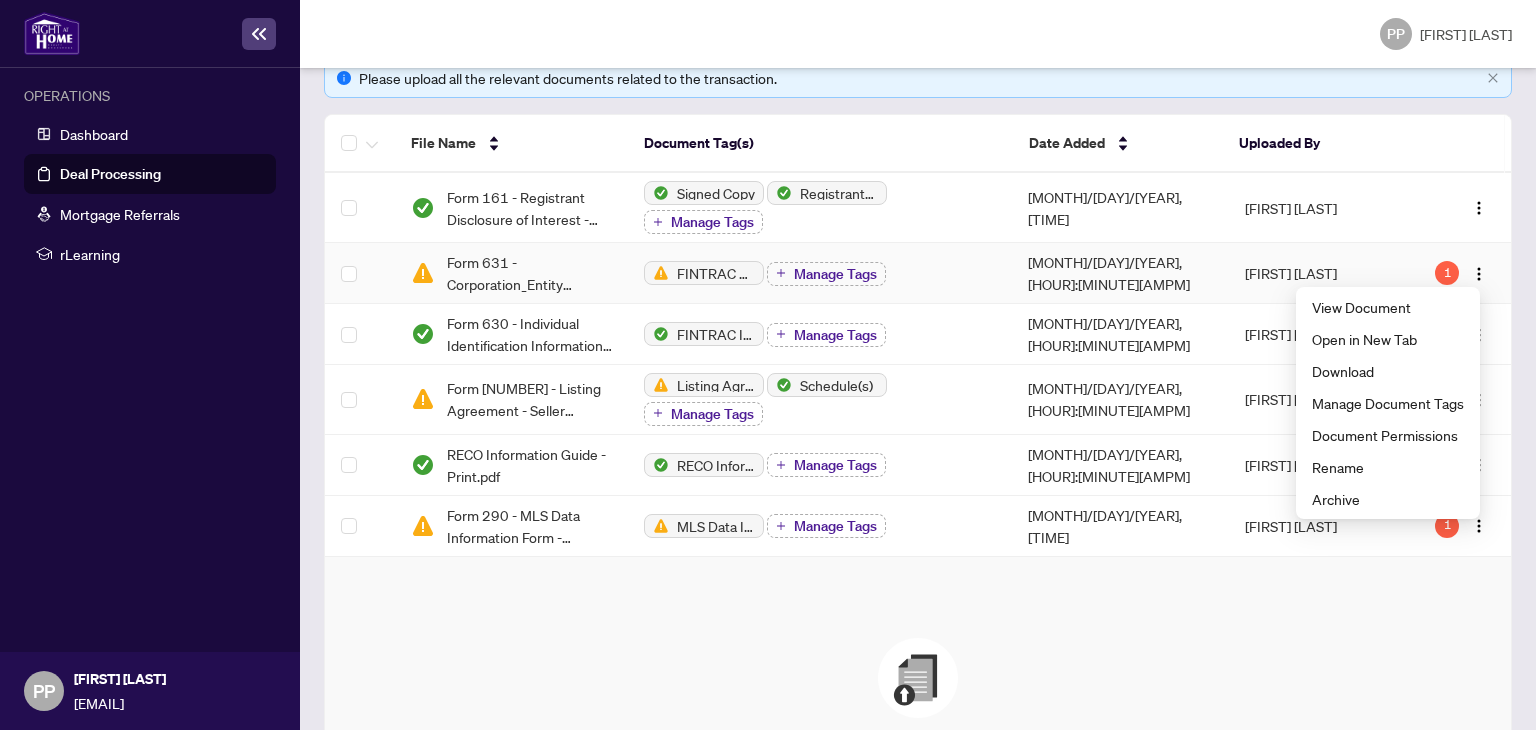 click on "[FIRST] [LAST]" at bounding box center [1316, 273] 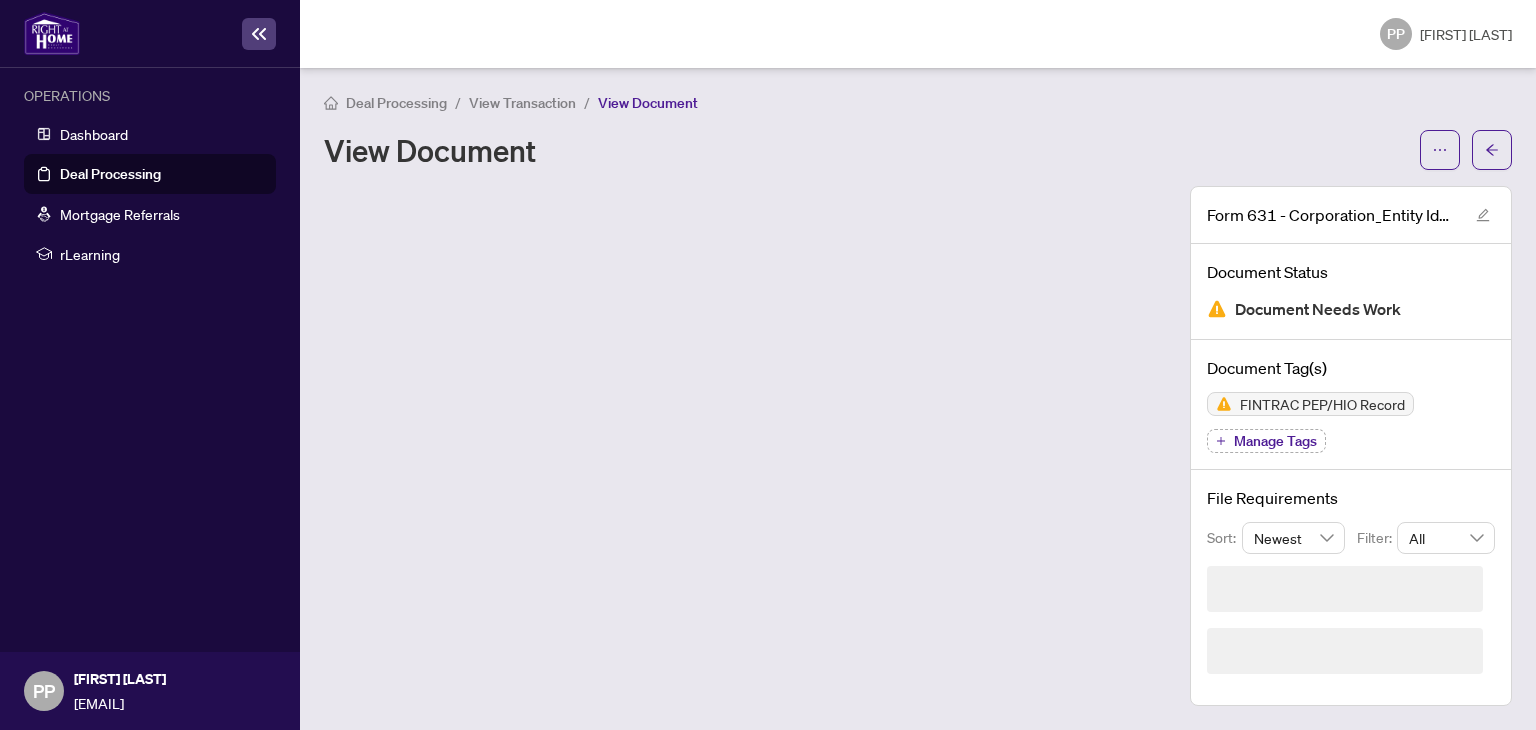 scroll, scrollTop: 0, scrollLeft: 0, axis: both 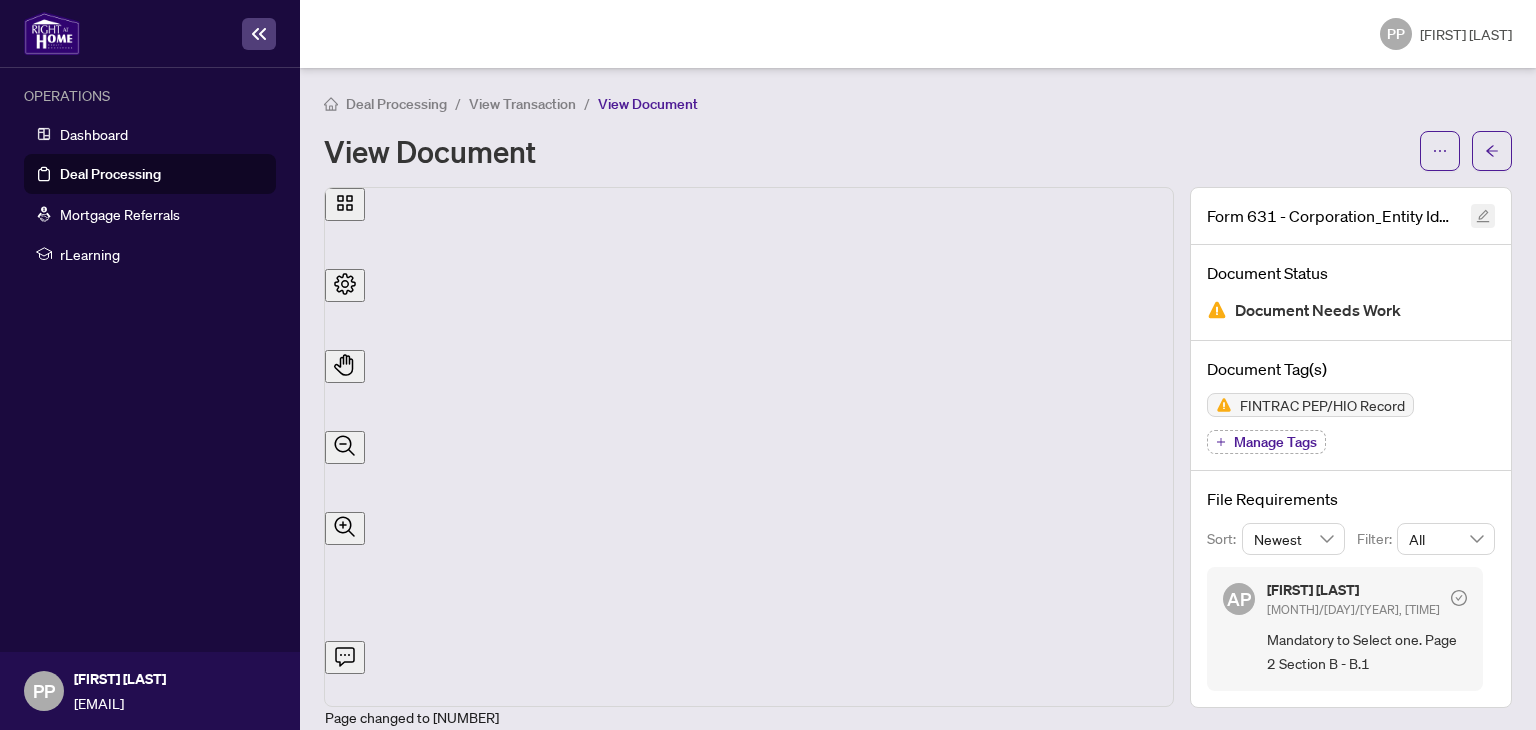 click at bounding box center [1483, 216] 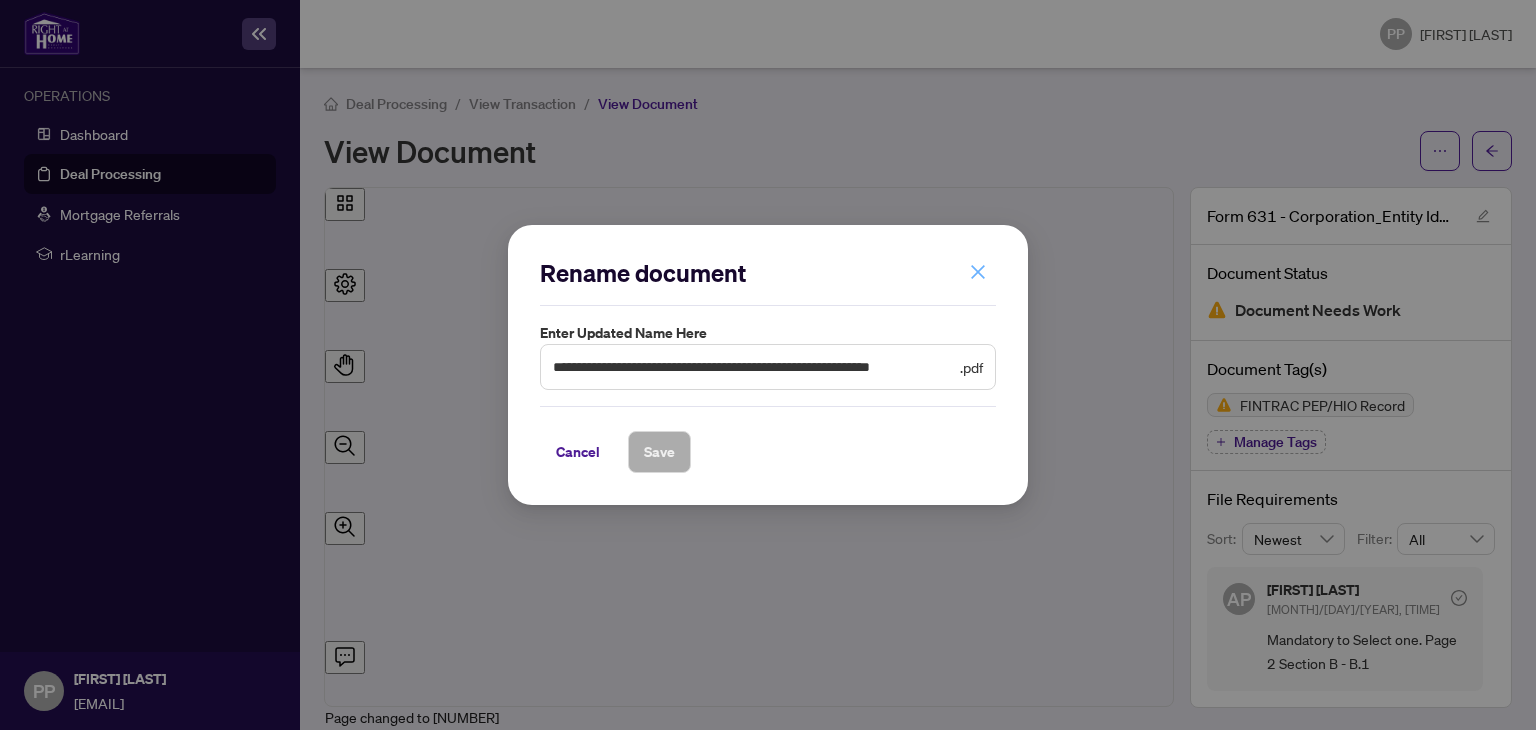 click at bounding box center [978, 272] 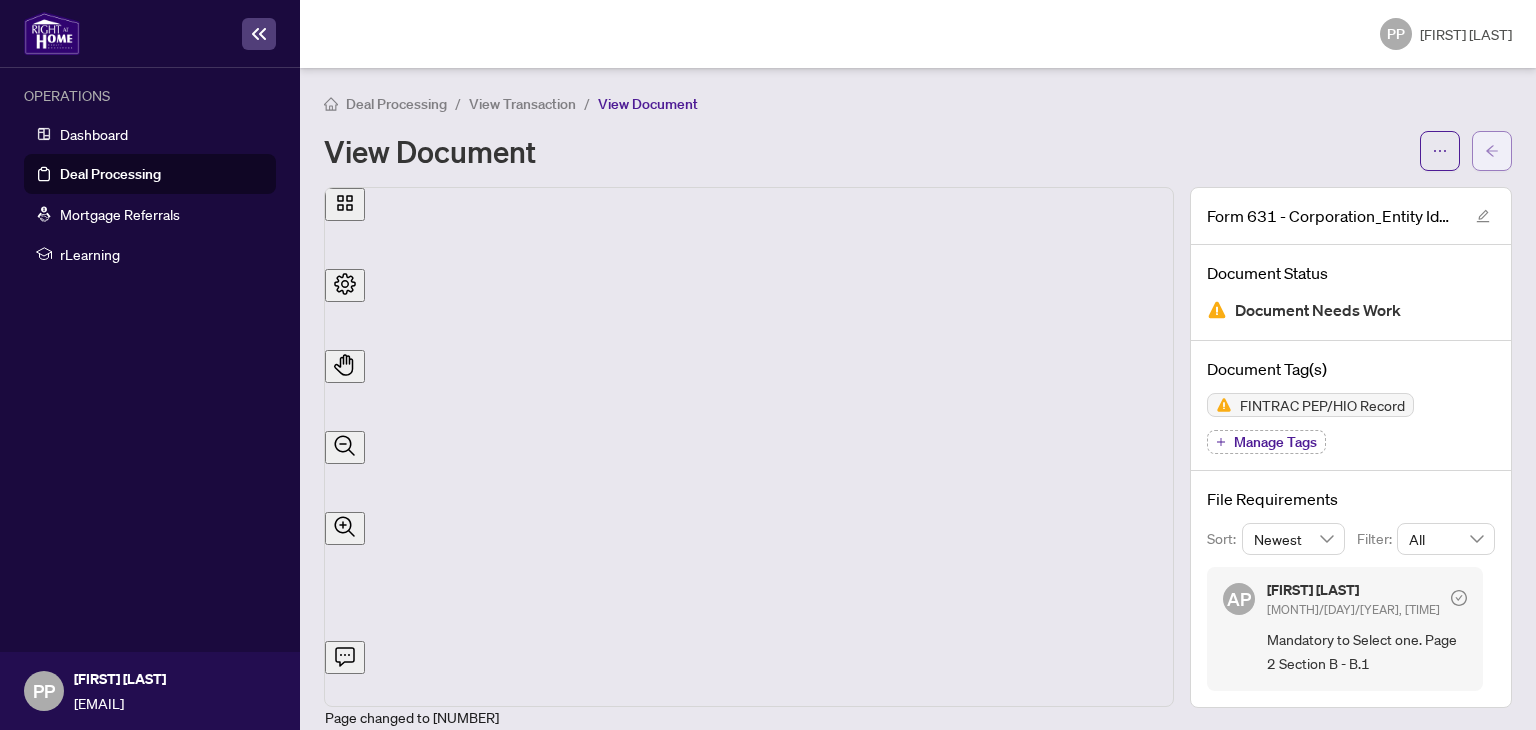 click at bounding box center (1492, 151) 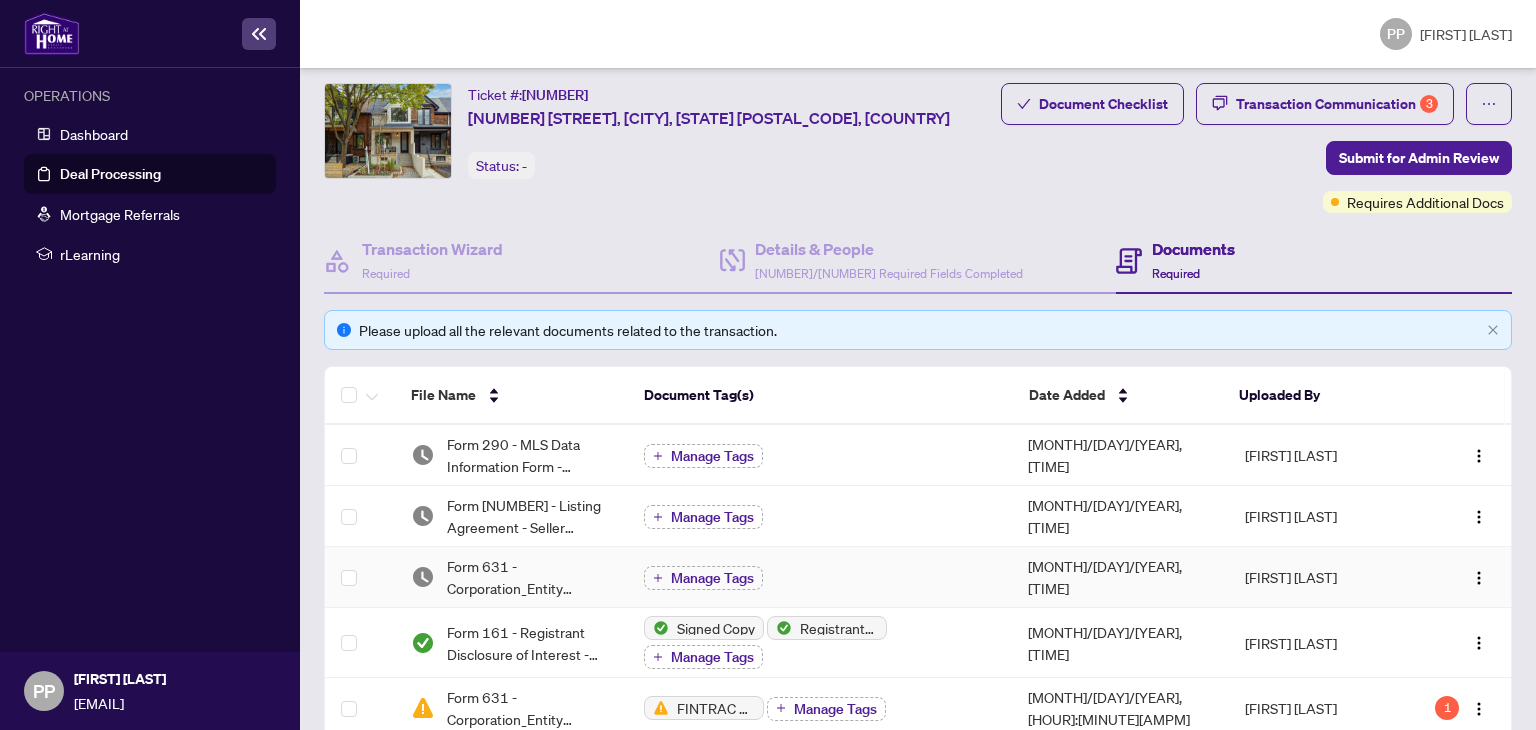 scroll, scrollTop: 48, scrollLeft: 0, axis: vertical 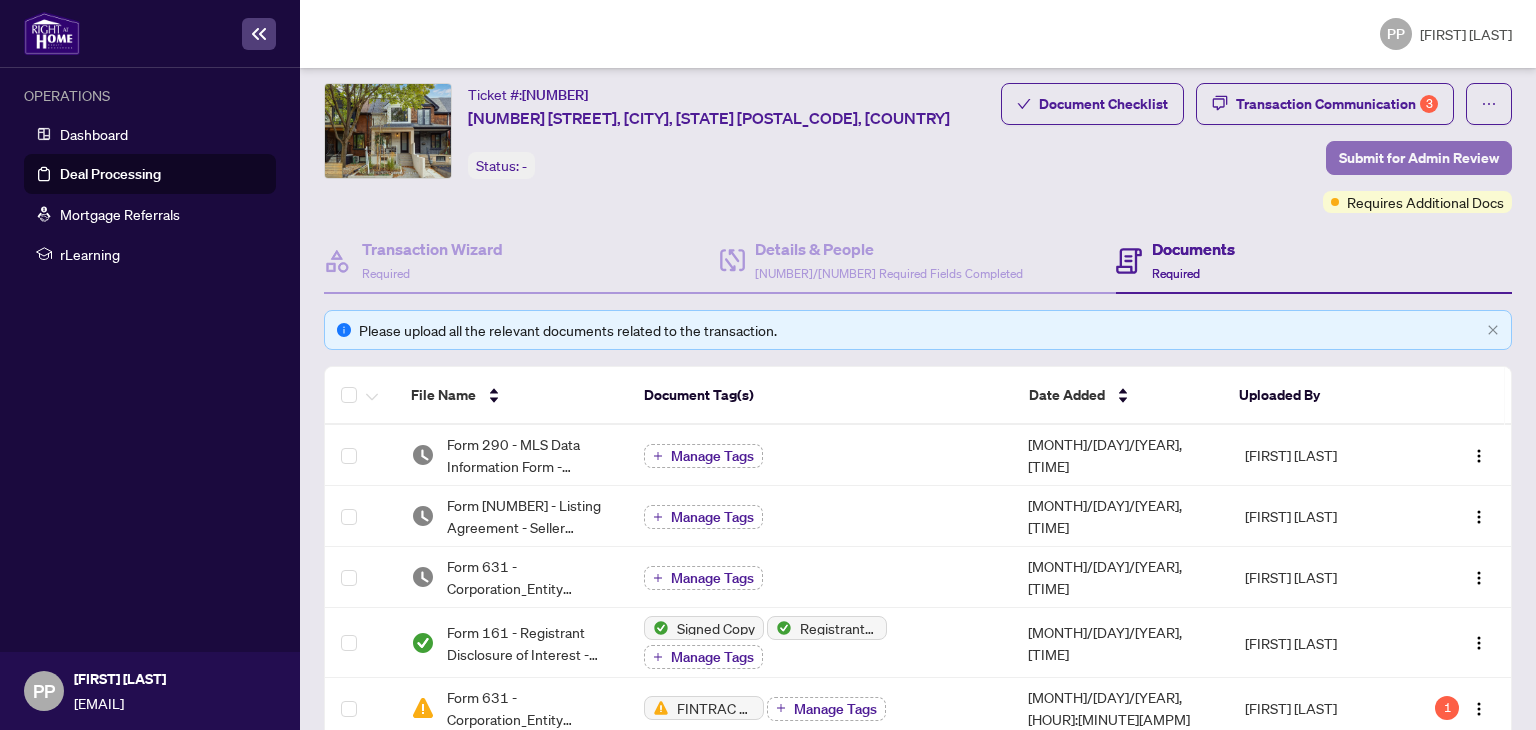 click on "Submit for Admin Review" at bounding box center (1419, 158) 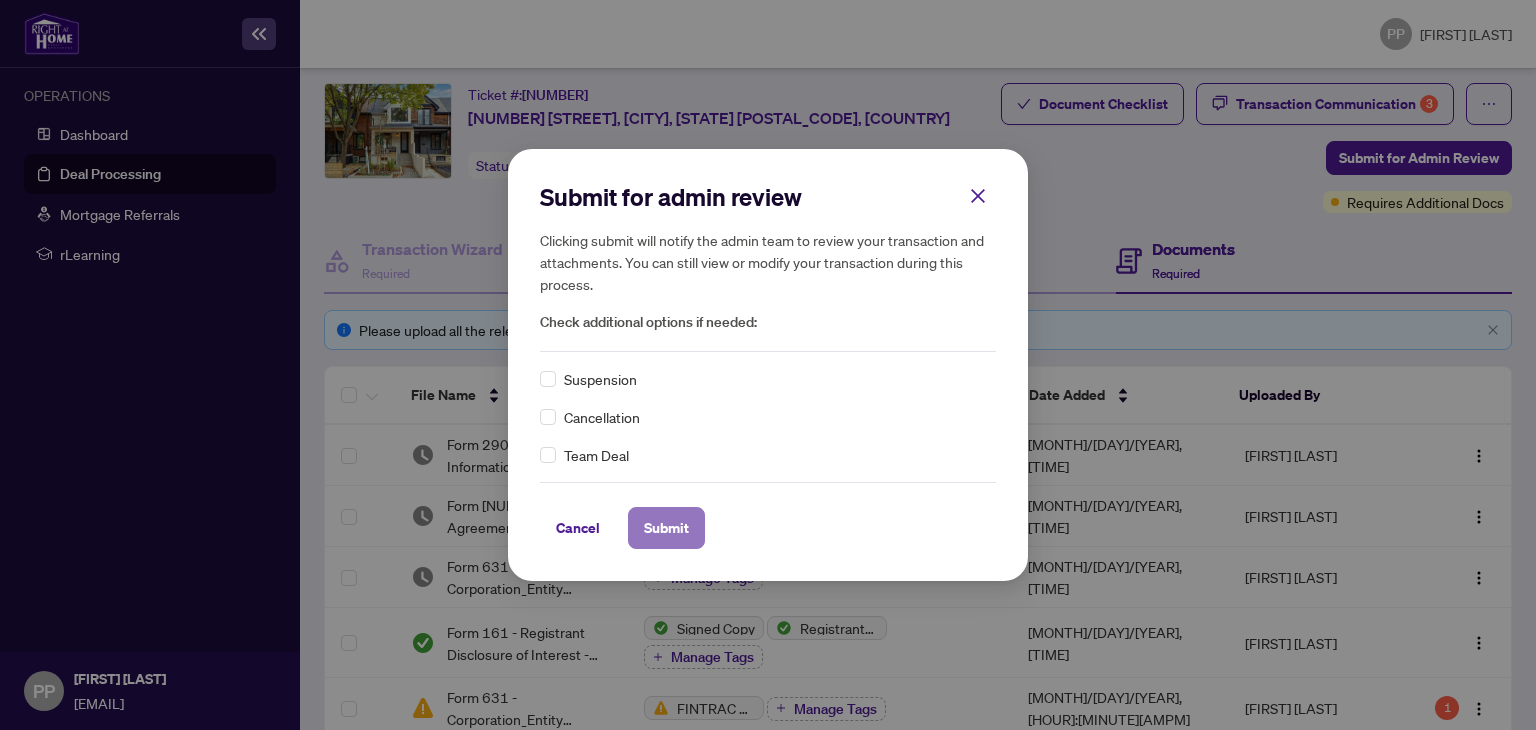 click on "Submit" at bounding box center [666, 528] 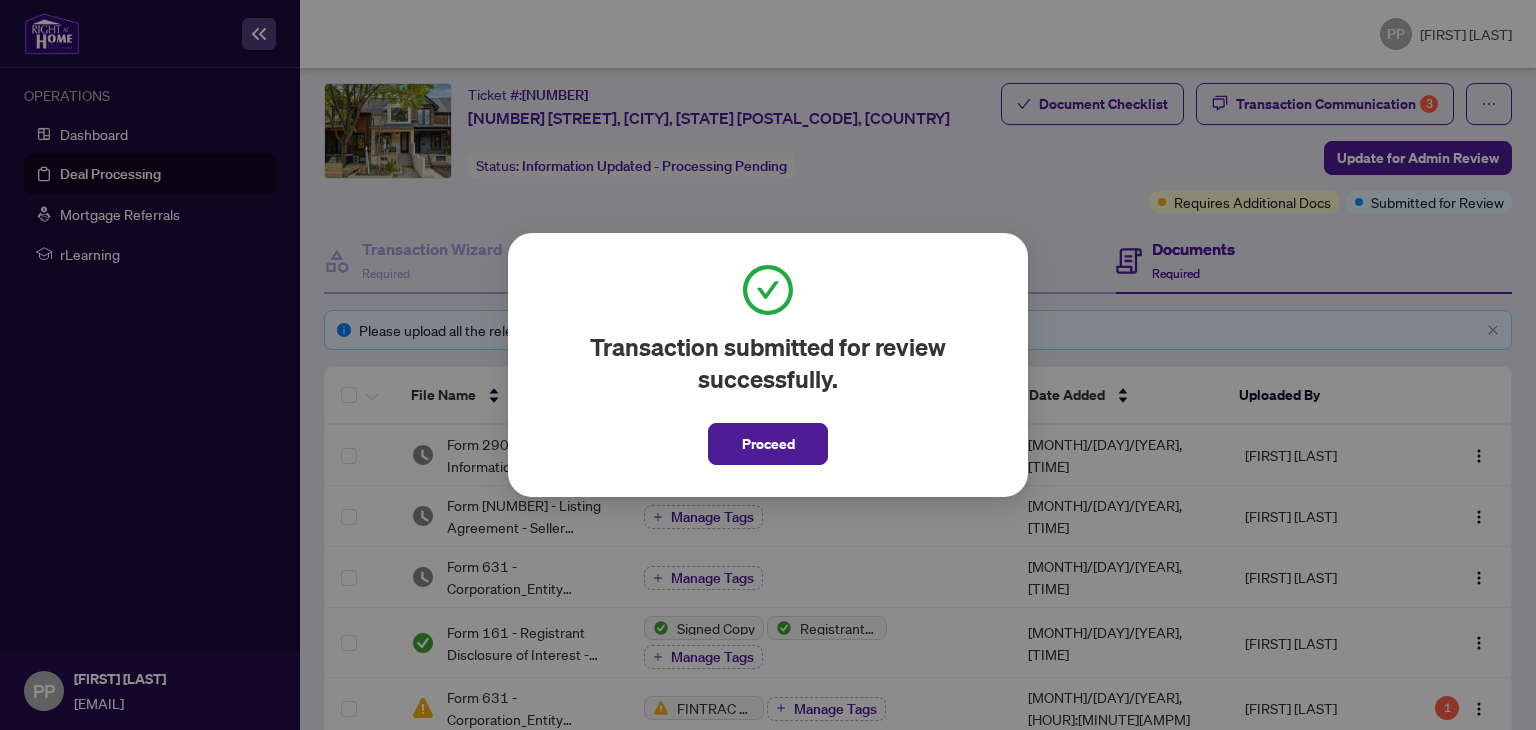 click on "Proceed" at bounding box center [768, 444] 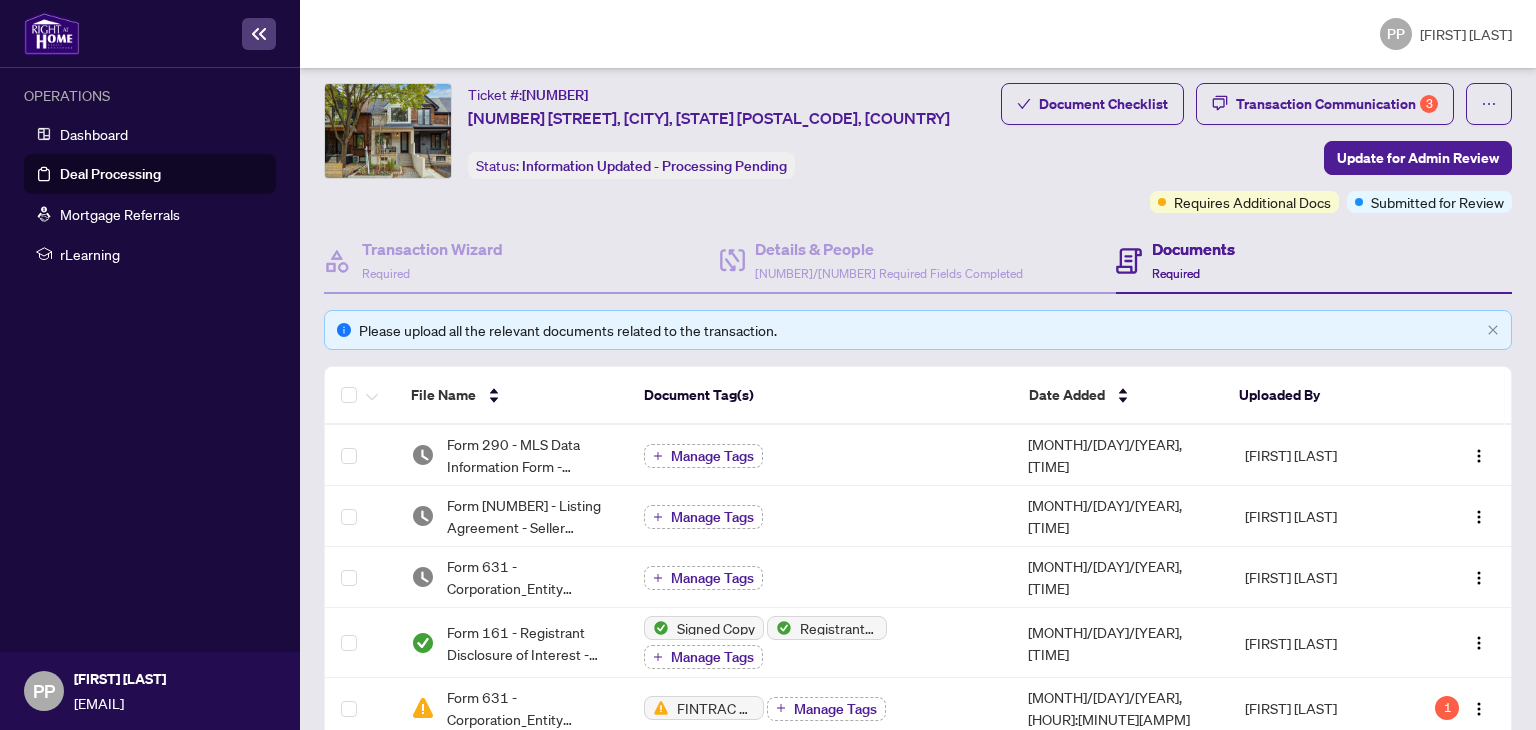 click on "Deal Processing" at bounding box center (110, 174) 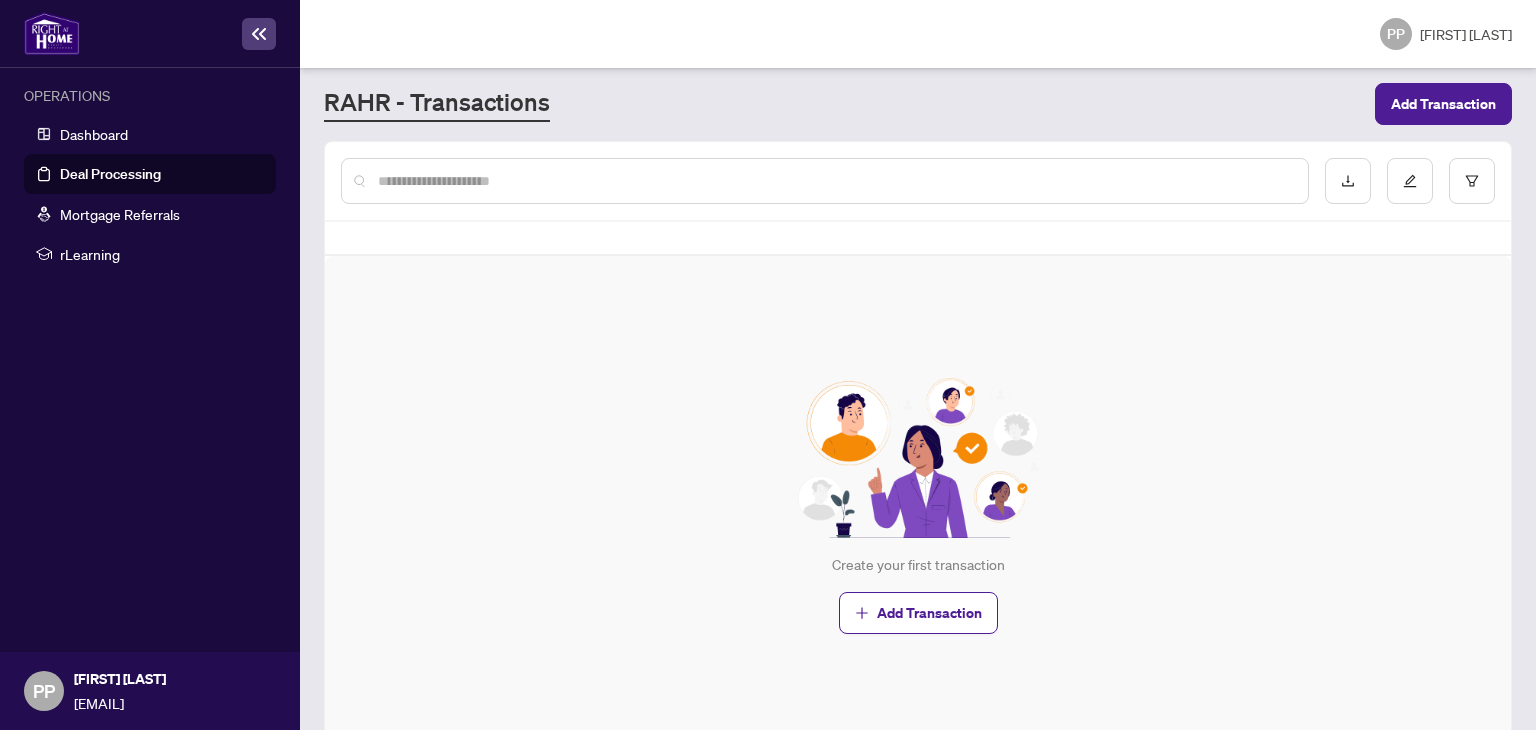 scroll, scrollTop: 0, scrollLeft: 0, axis: both 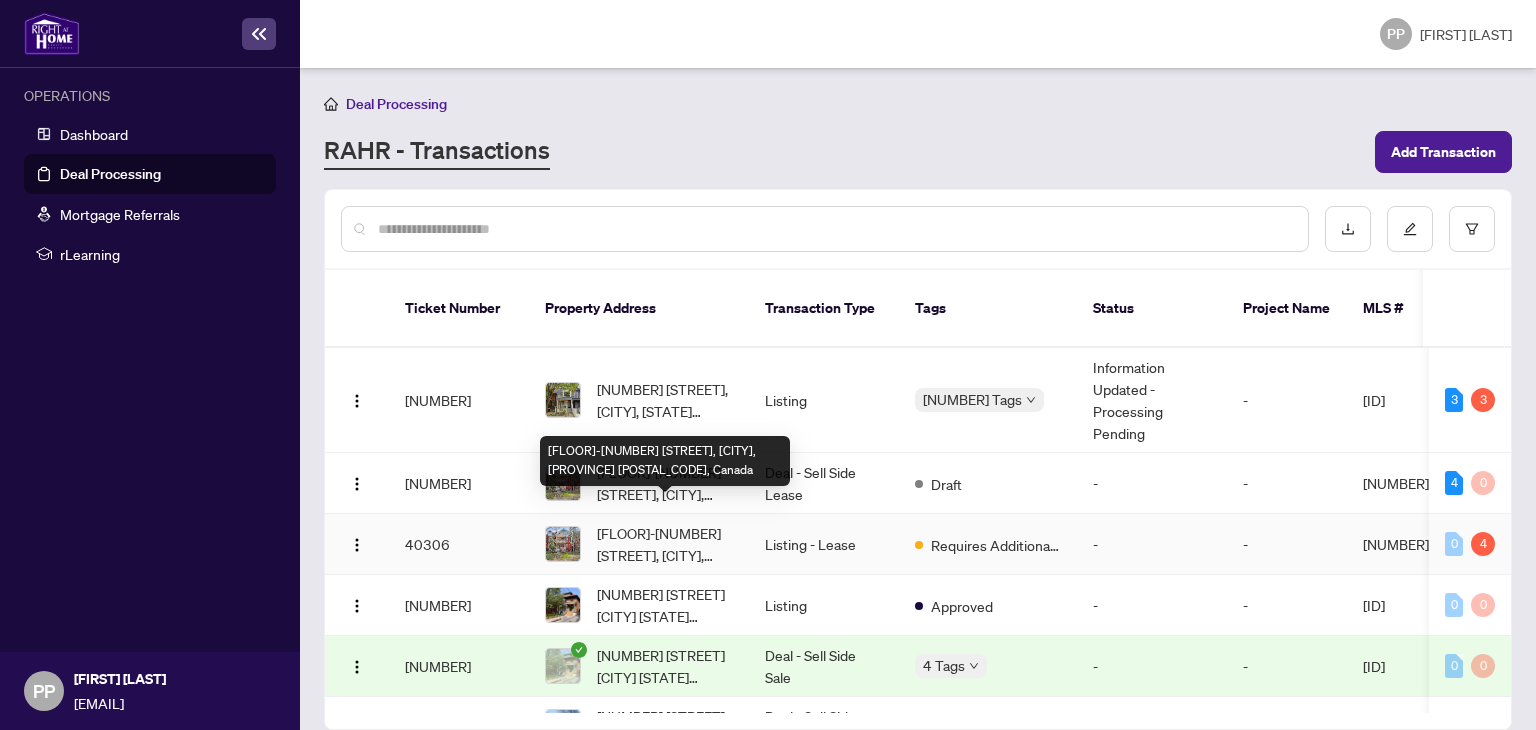 click on "[FLOOR]-[NUMBER] [STREET], [CITY], [PROVINCE] [POSTAL_CODE], Canada" at bounding box center (665, 544) 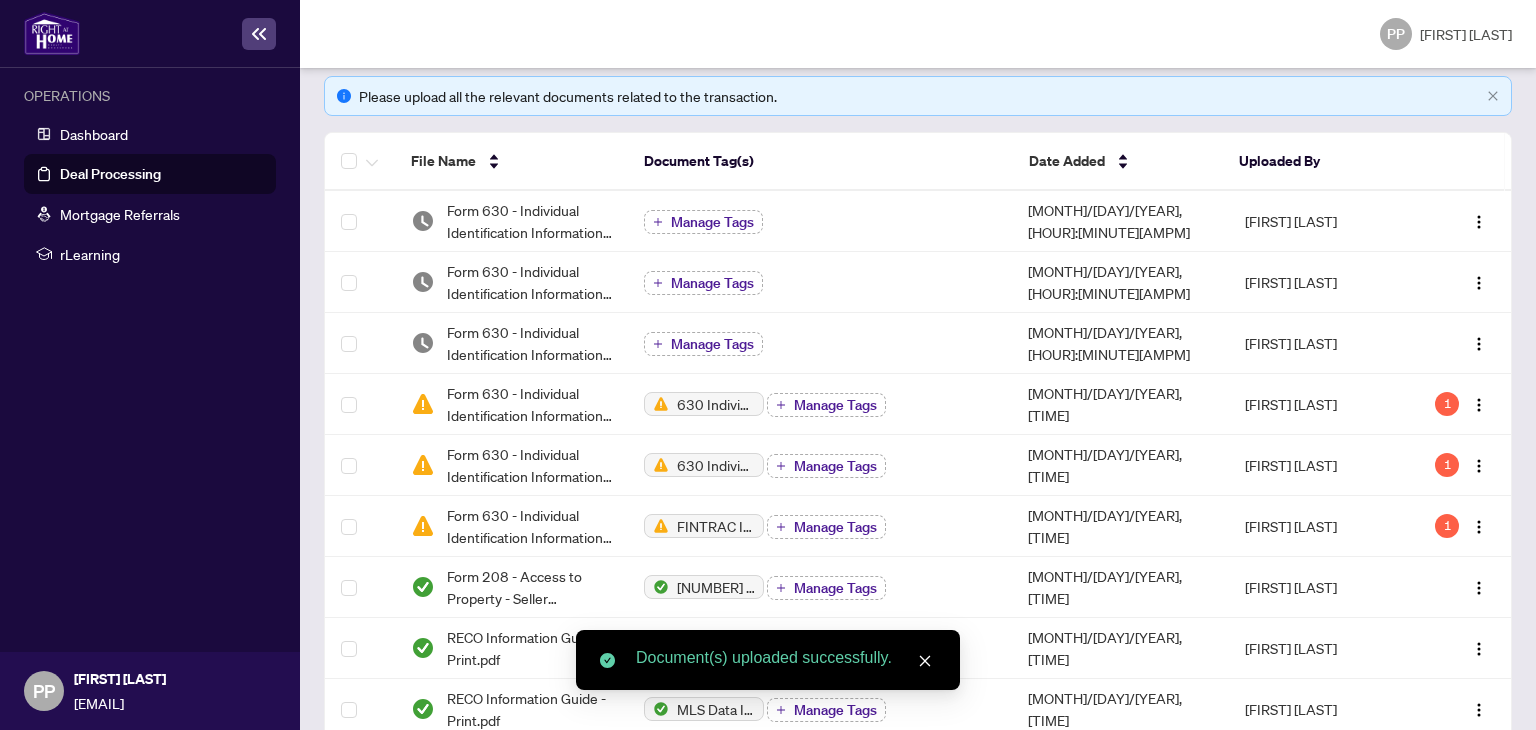 scroll, scrollTop: 300, scrollLeft: 0, axis: vertical 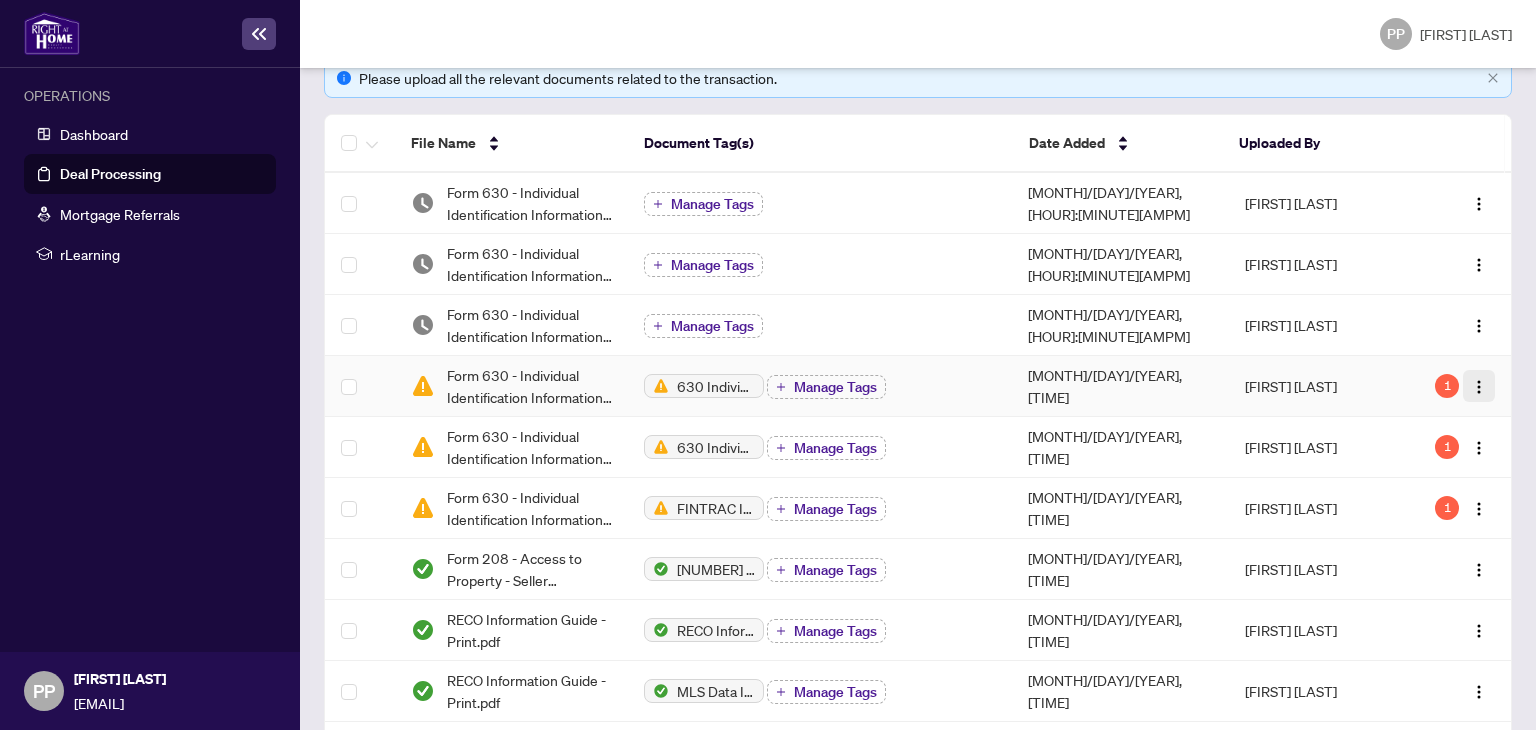 click at bounding box center [1479, 387] 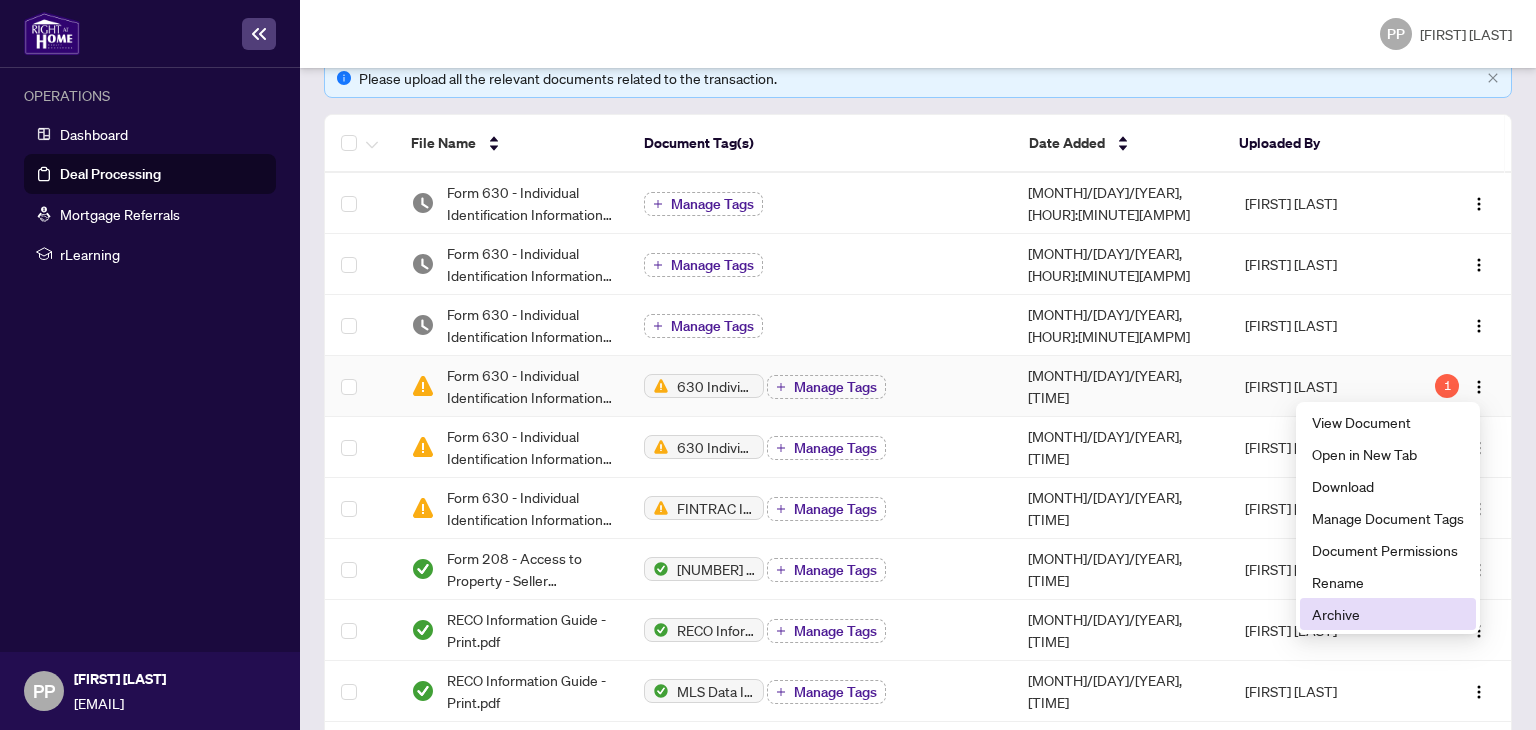 click on "Archive" at bounding box center (1388, 614) 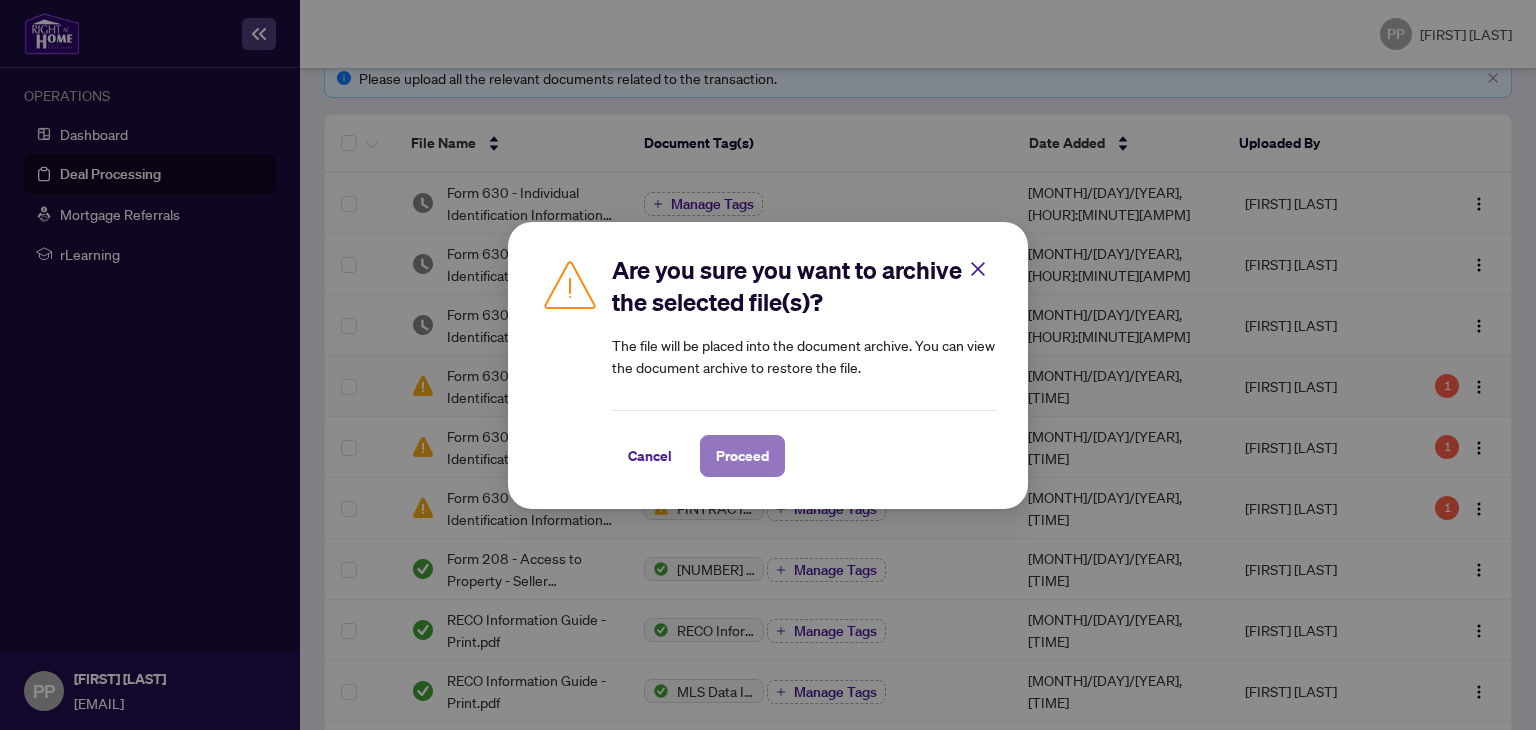 click on "Proceed" at bounding box center (742, 456) 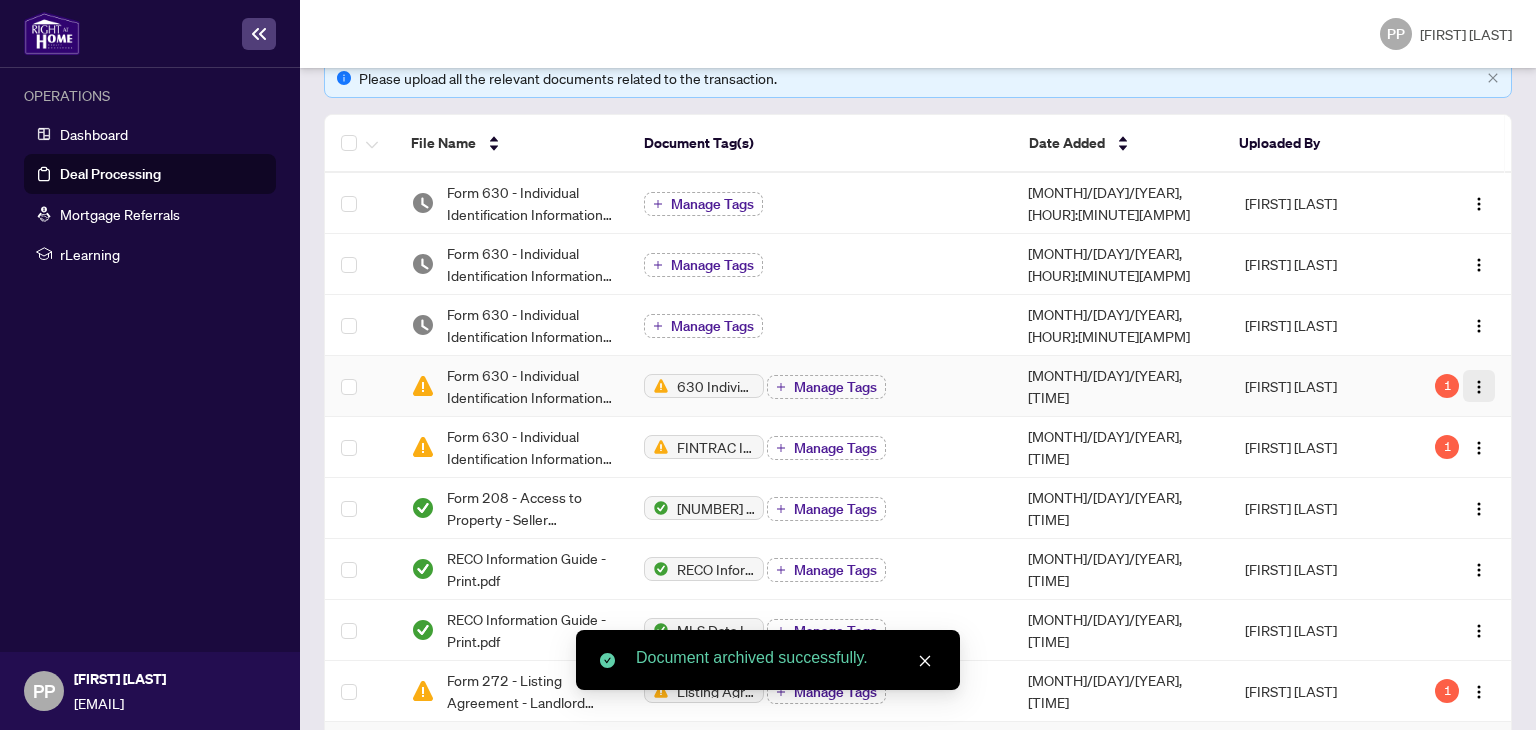 click at bounding box center (1479, 387) 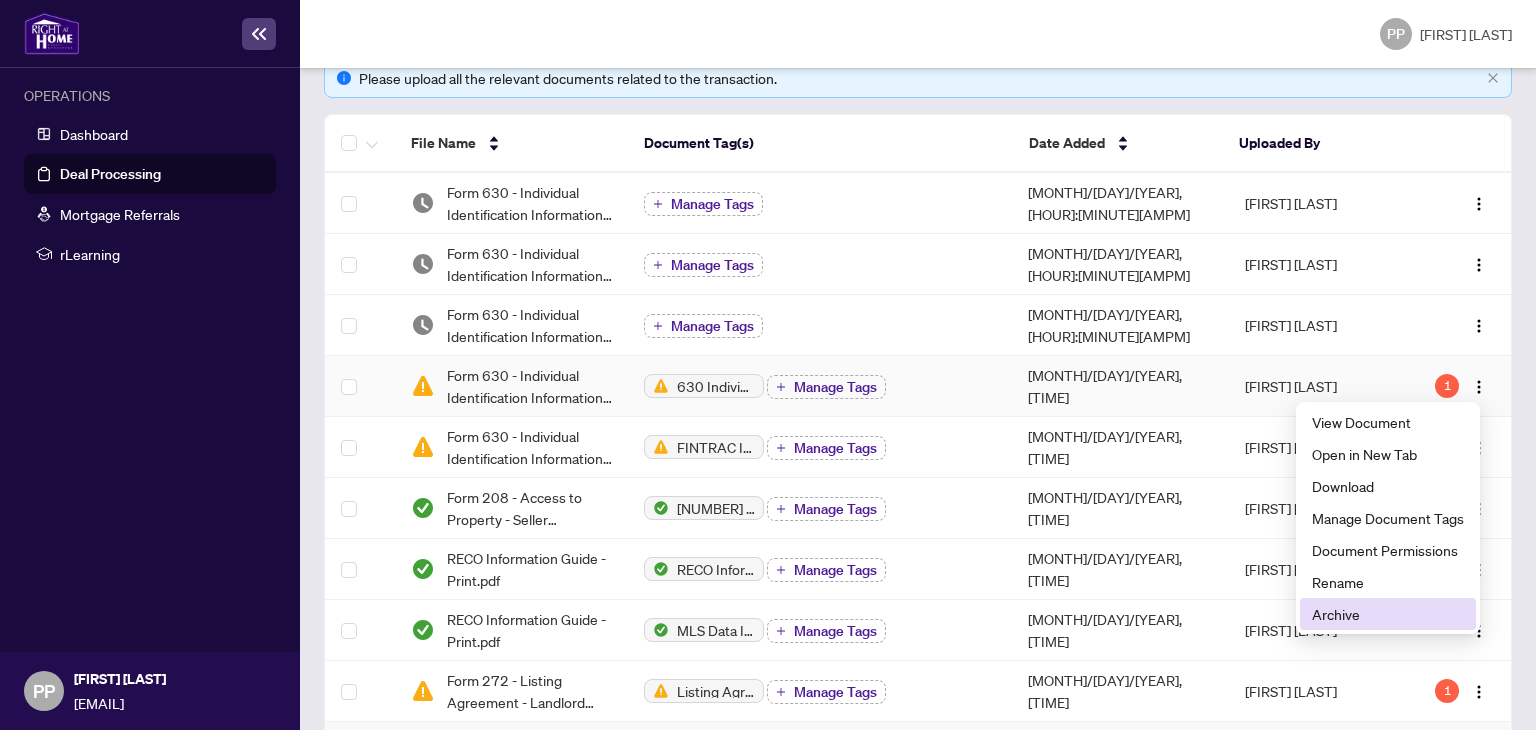 click on "Archive" at bounding box center [1388, 614] 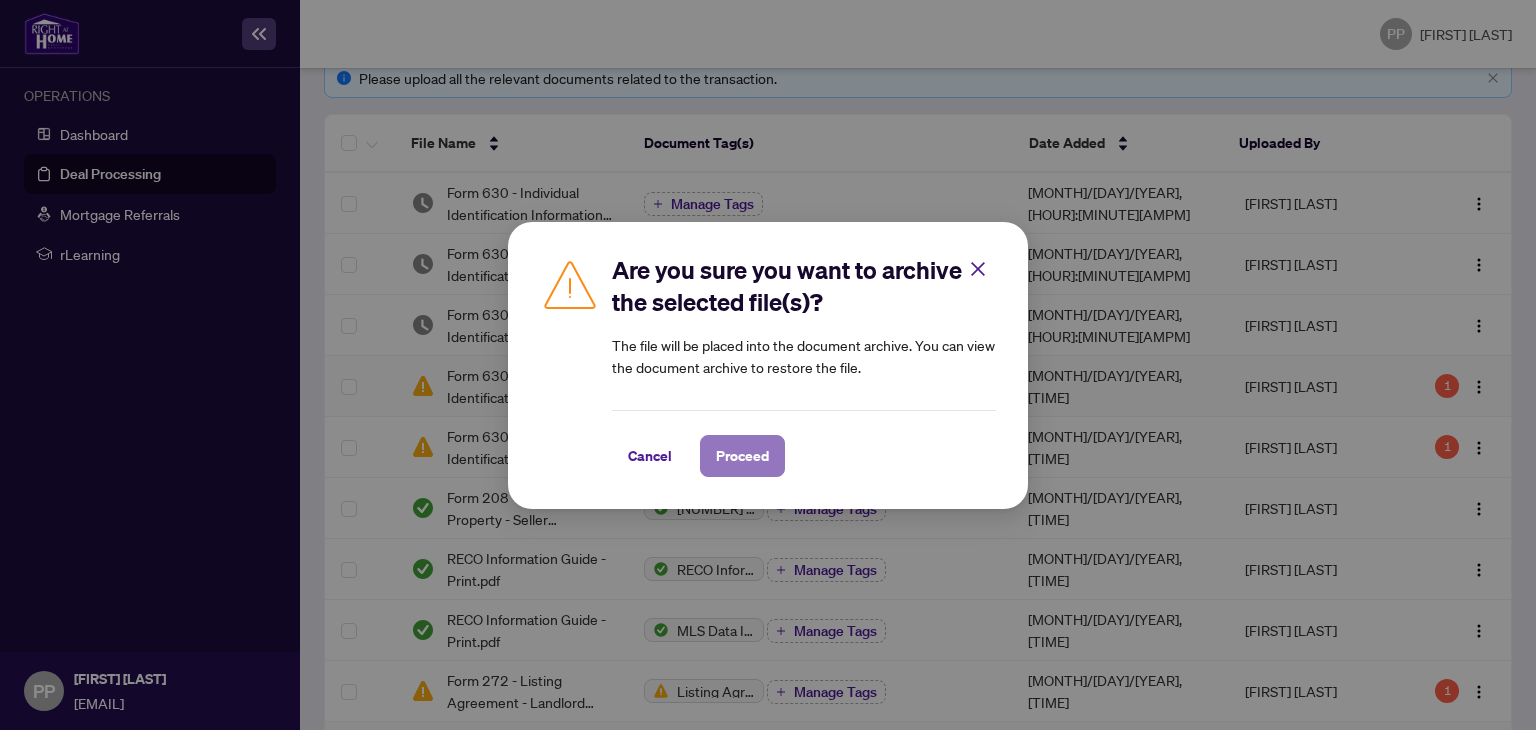 click on "Proceed" at bounding box center [742, 456] 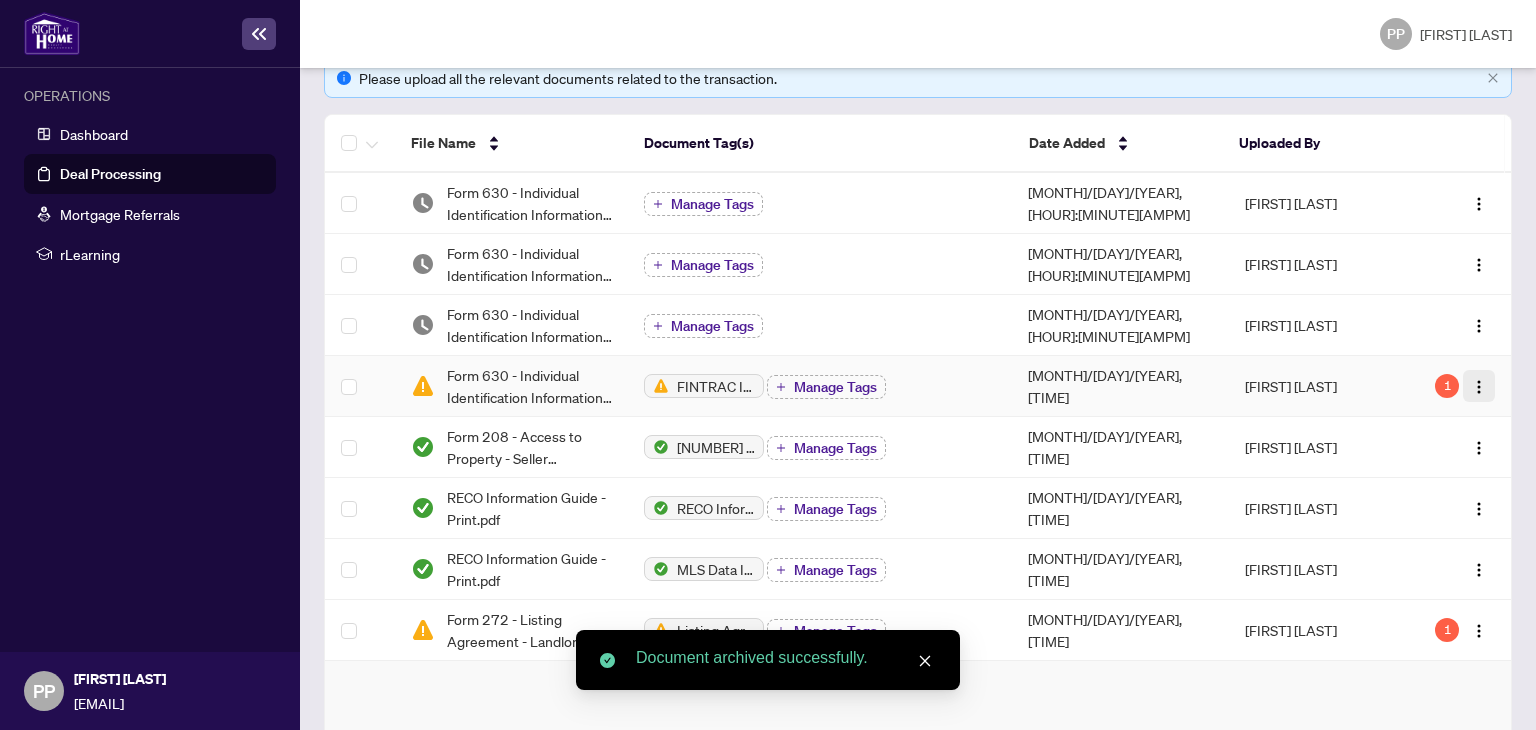 click at bounding box center [1479, 387] 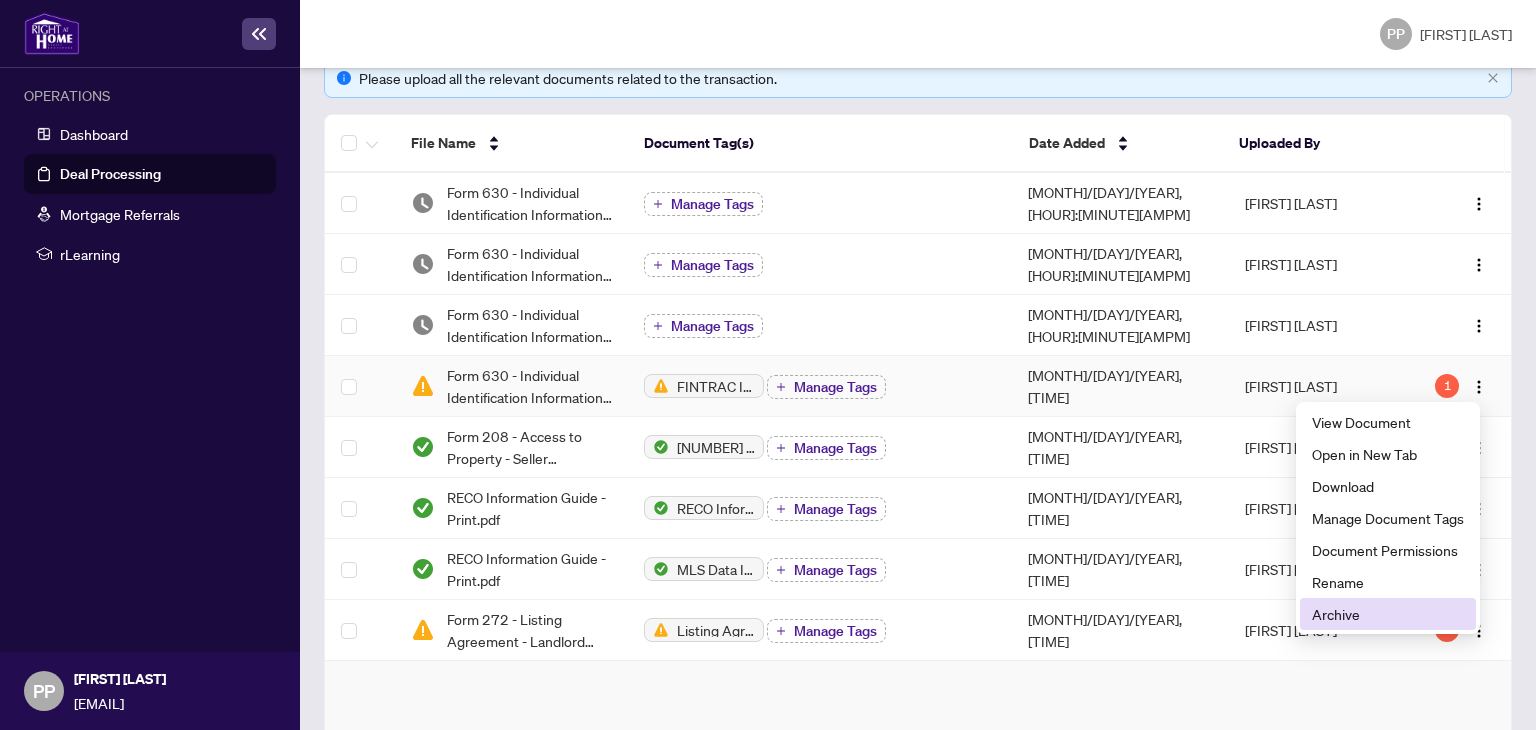 click on "Archive" at bounding box center [1388, 614] 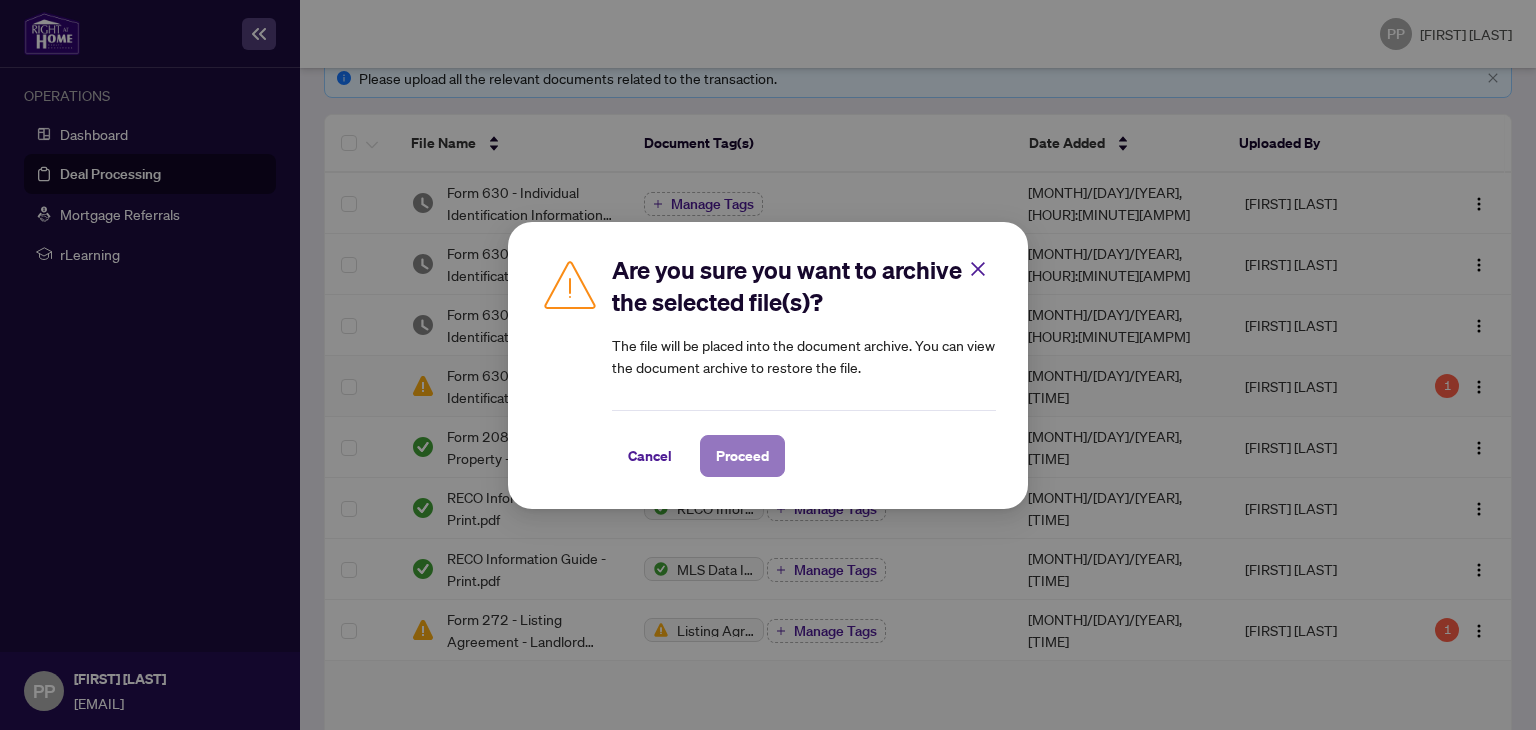 click on "Proceed" at bounding box center [742, 456] 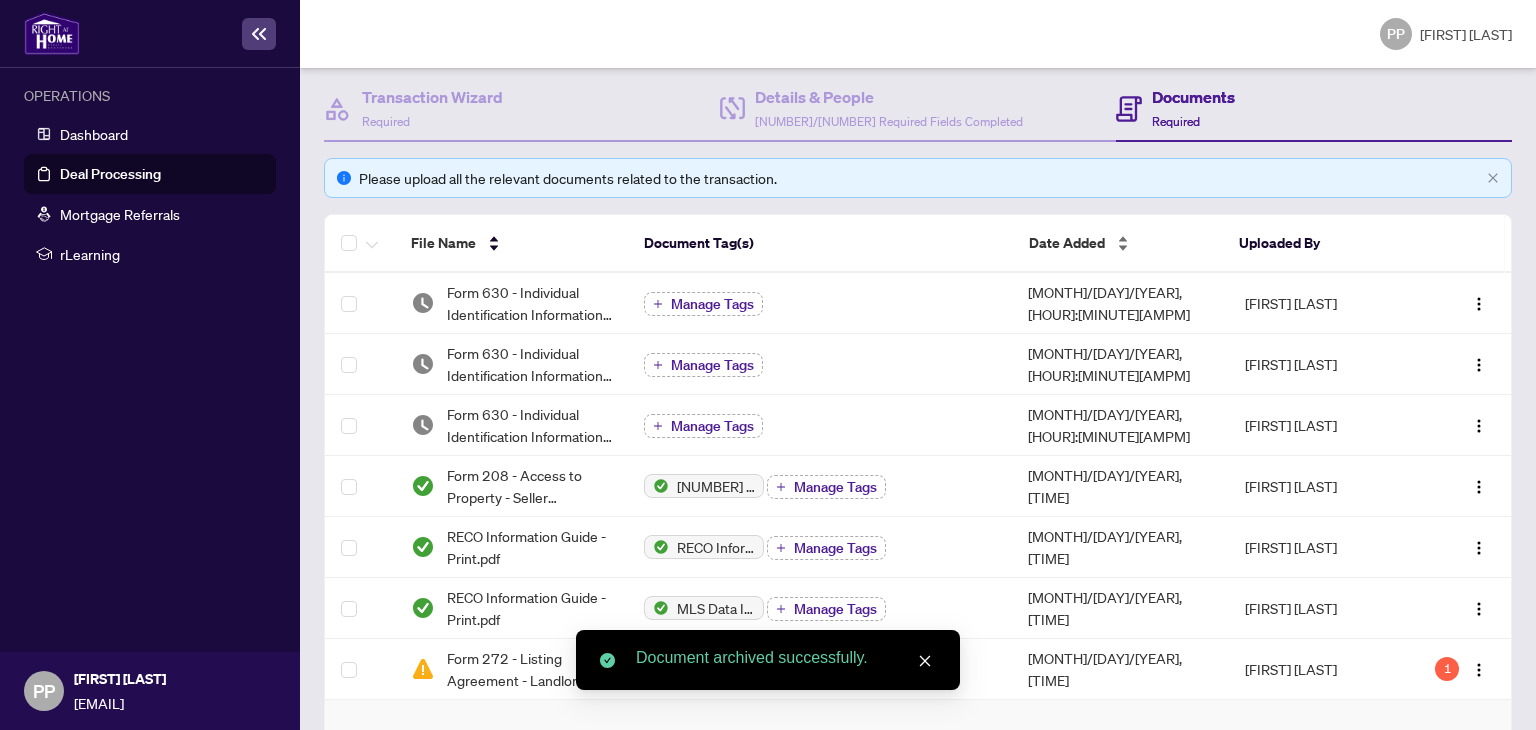 scroll, scrollTop: 0, scrollLeft: 0, axis: both 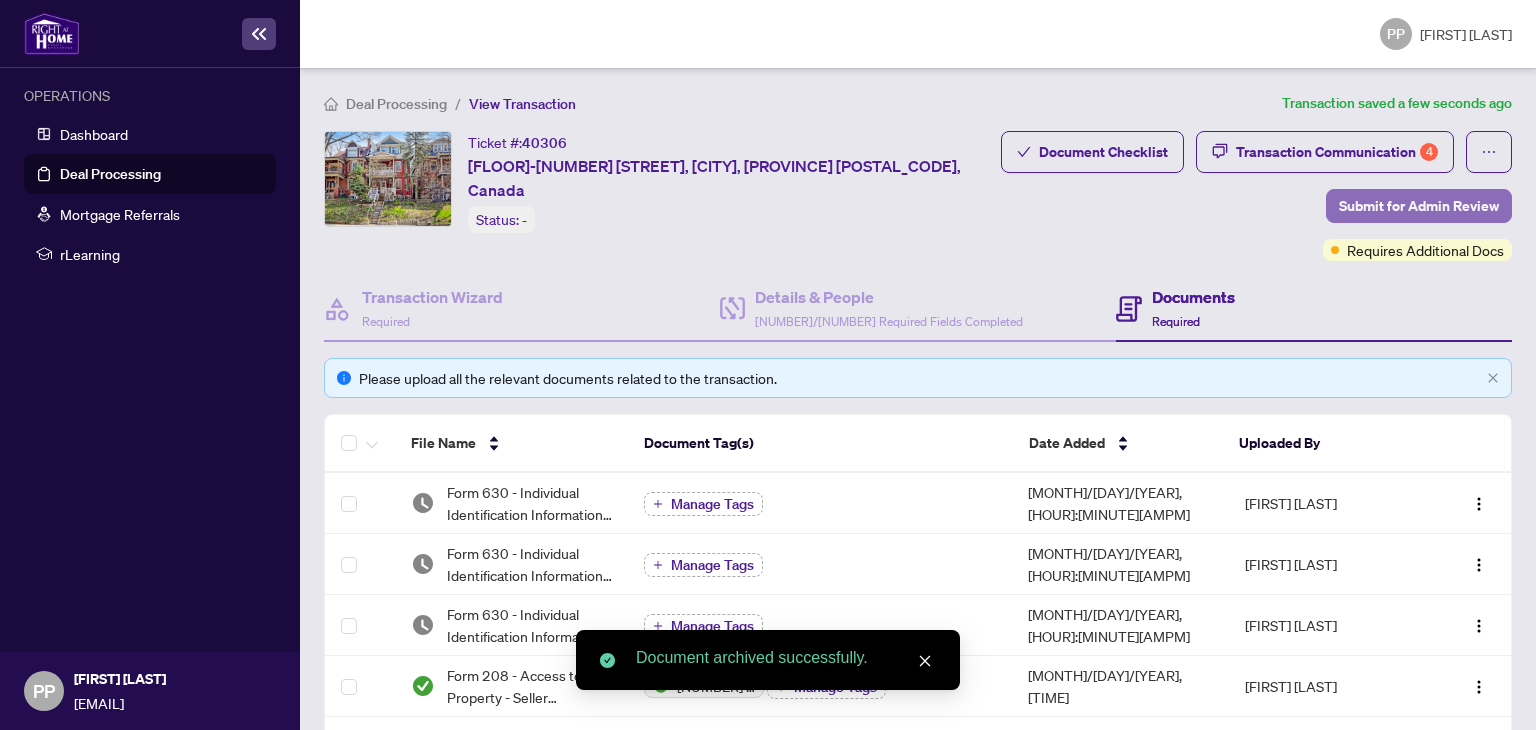 click on "Submit for Admin Review" at bounding box center [1419, 206] 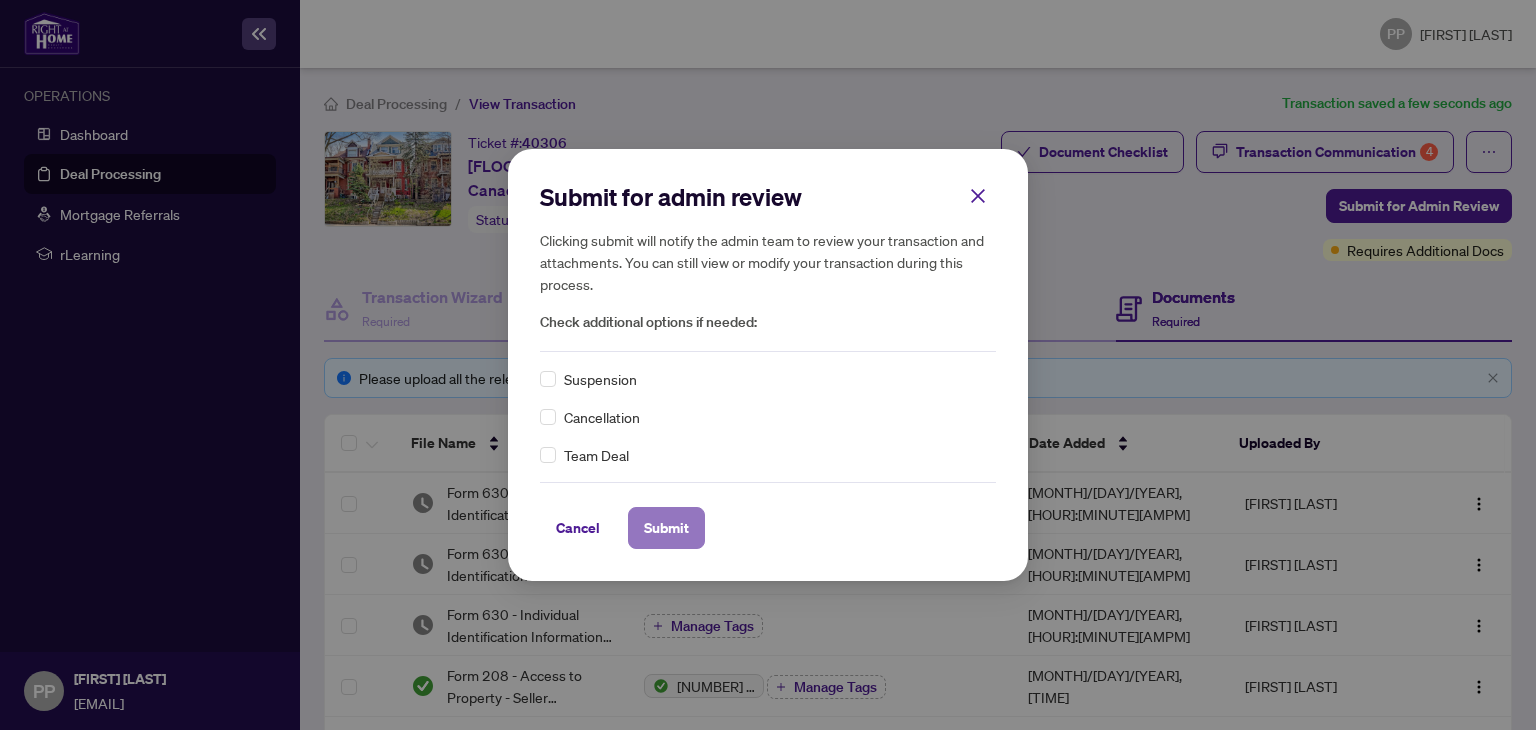 click on "Submit" at bounding box center [666, 528] 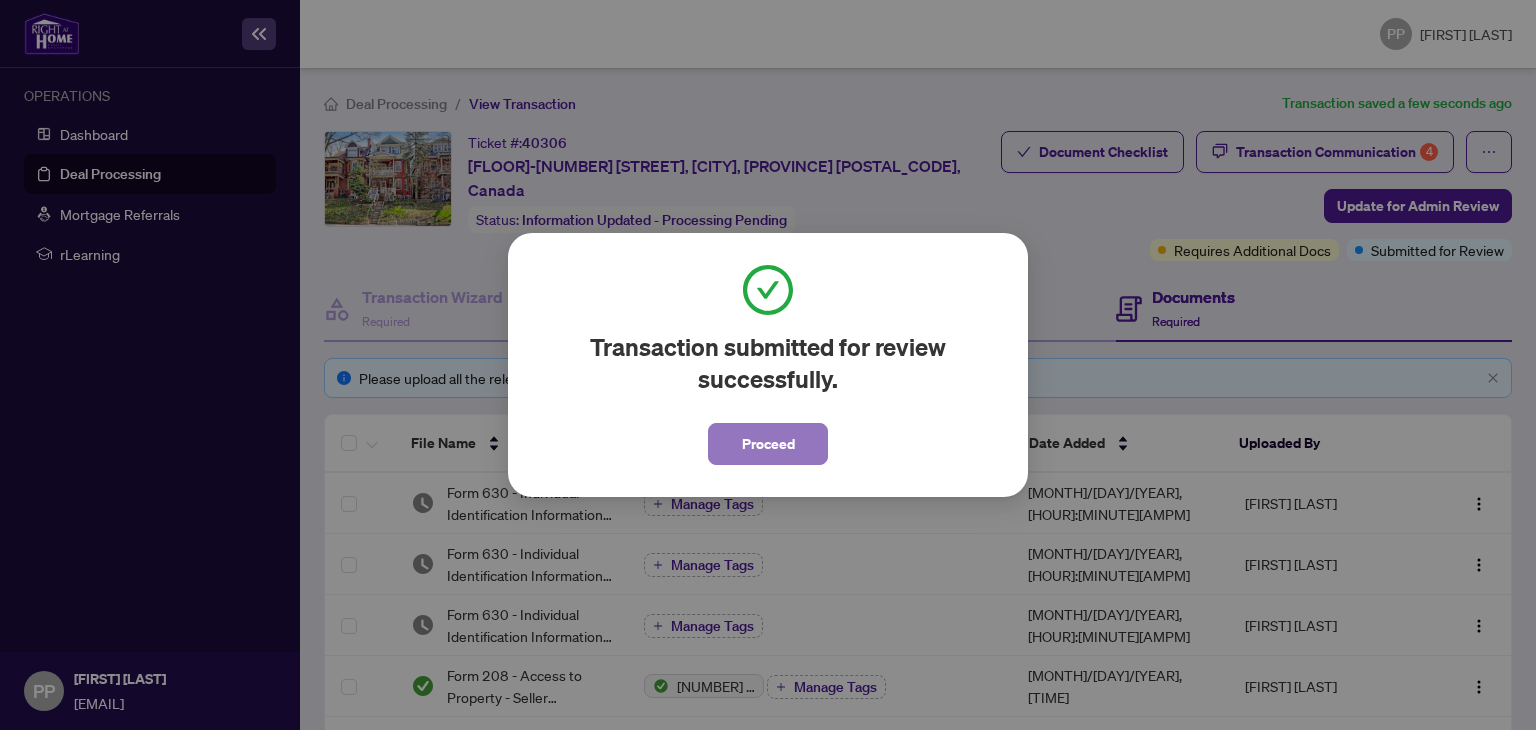 click on "Proceed" at bounding box center (768, 444) 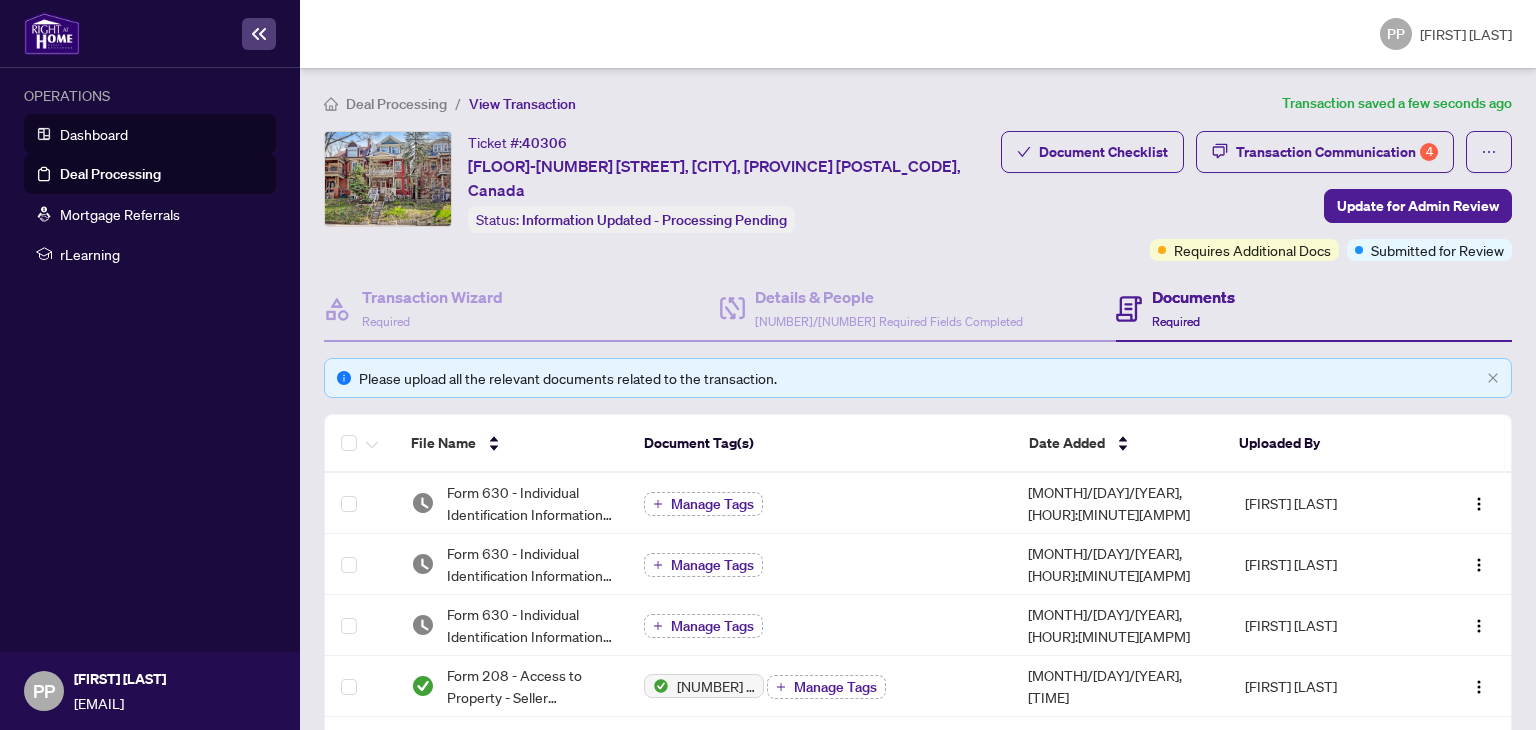 click on "Dashboard" at bounding box center (94, 134) 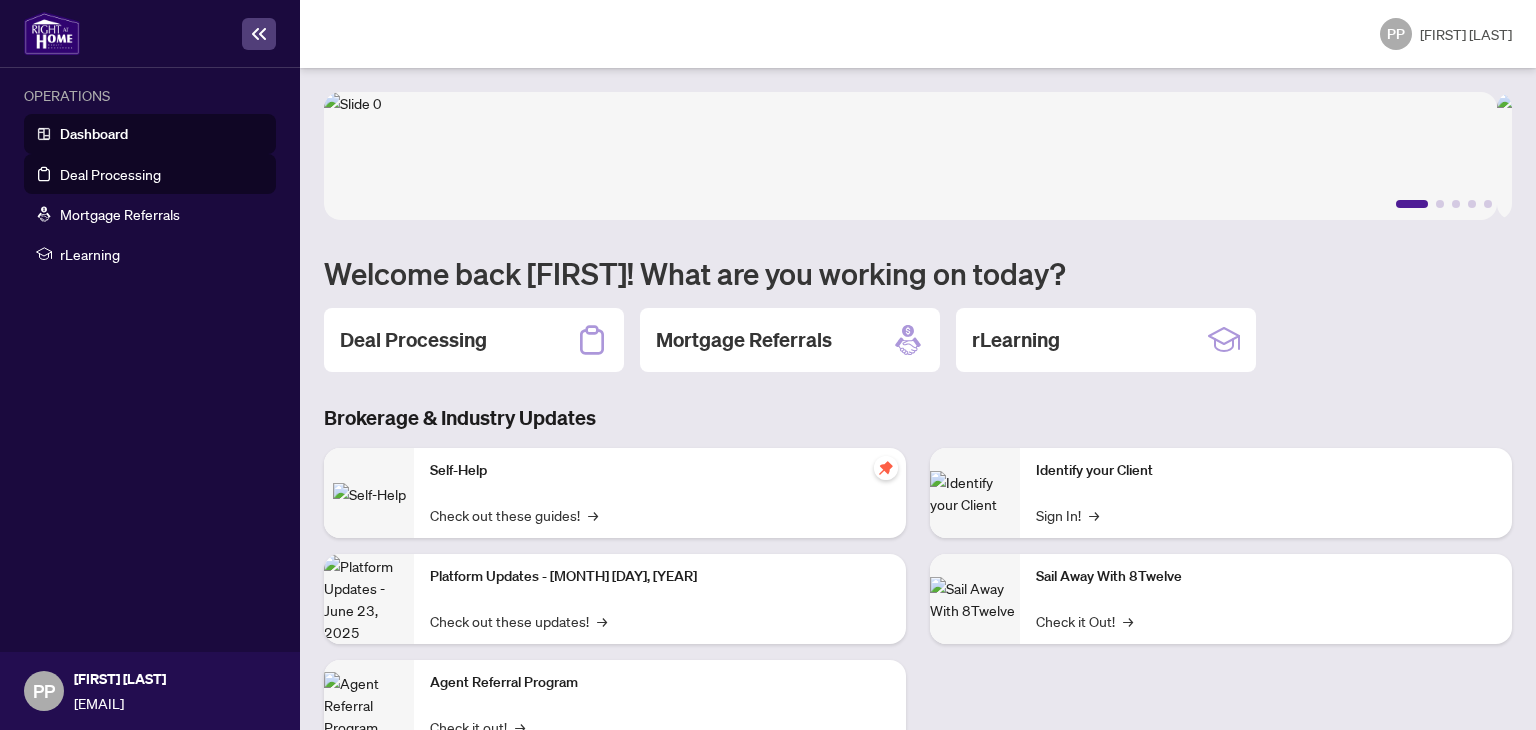 click on "Deal Processing" at bounding box center [110, 174] 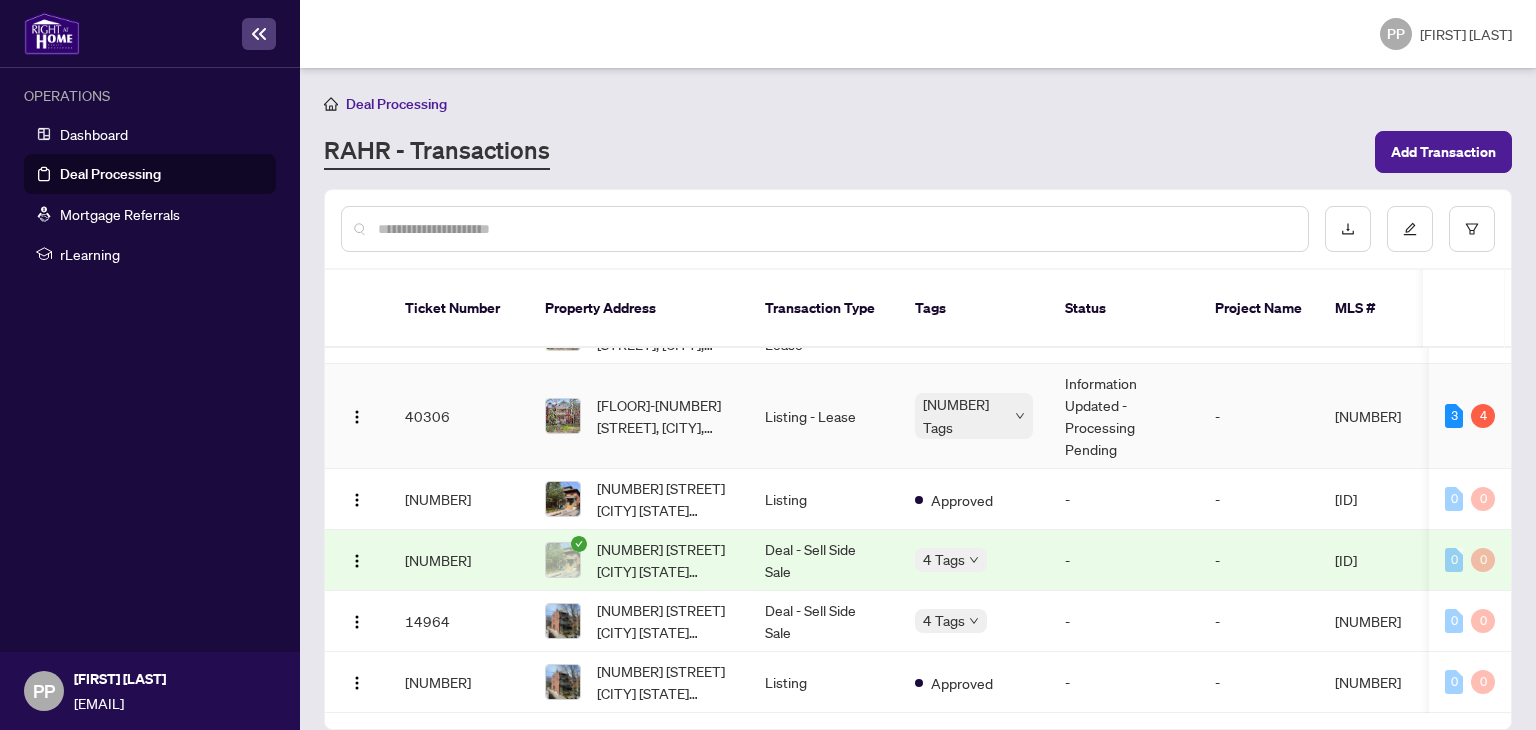 scroll, scrollTop: 0, scrollLeft: 0, axis: both 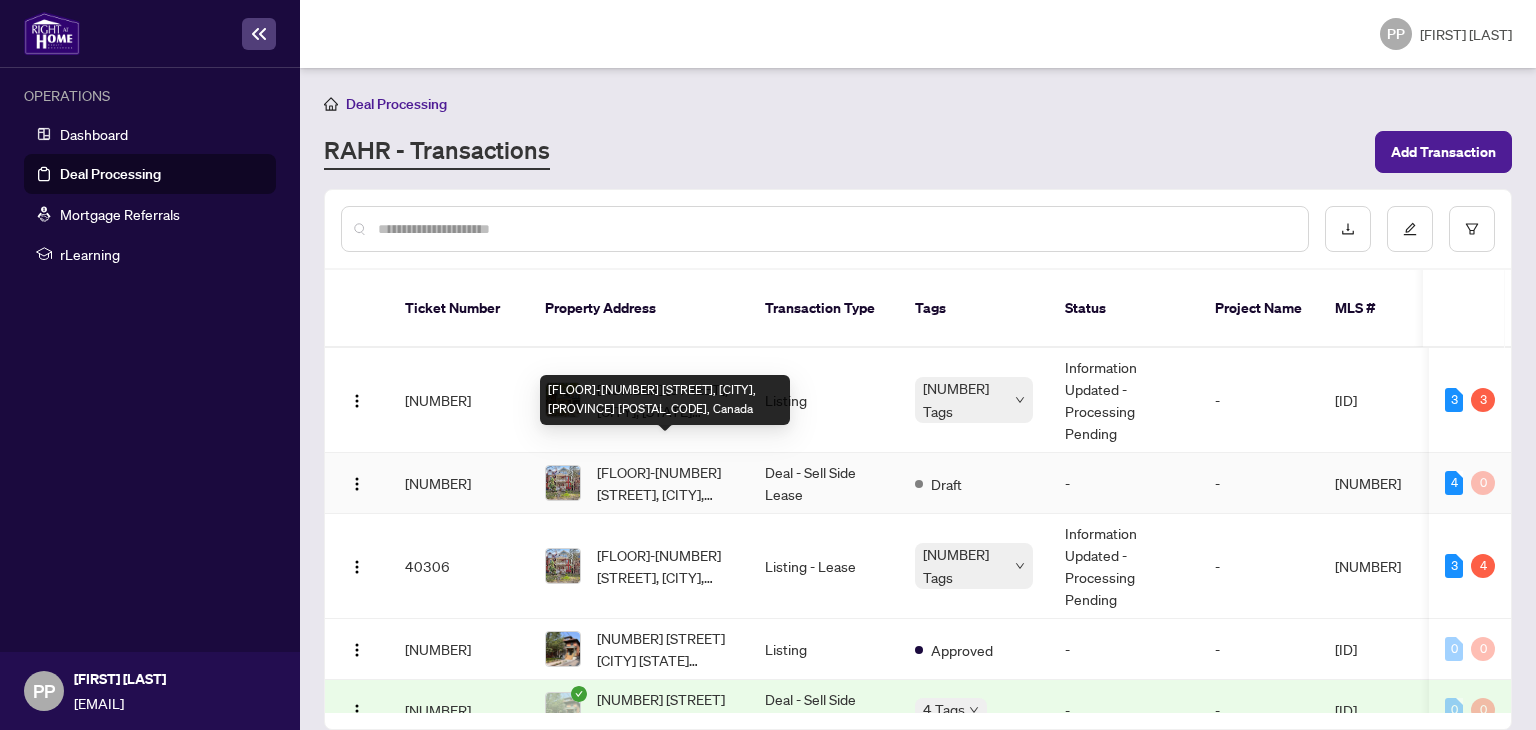 click on "[FLOOR]-[NUMBER] [STREET], [CITY], [PROVINCE] [POSTAL_CODE], Canada" at bounding box center (665, 483) 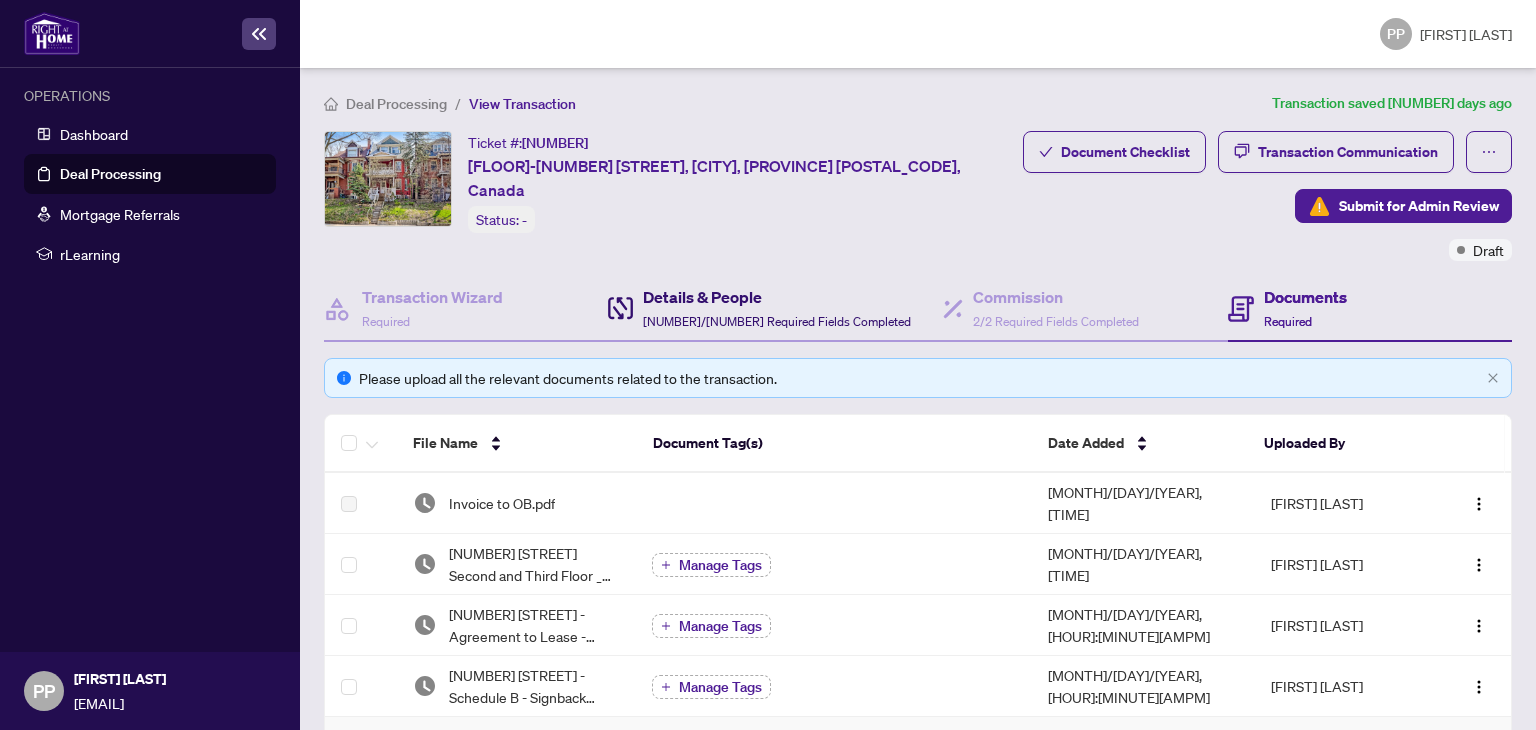 click on "Details & People" at bounding box center [777, 297] 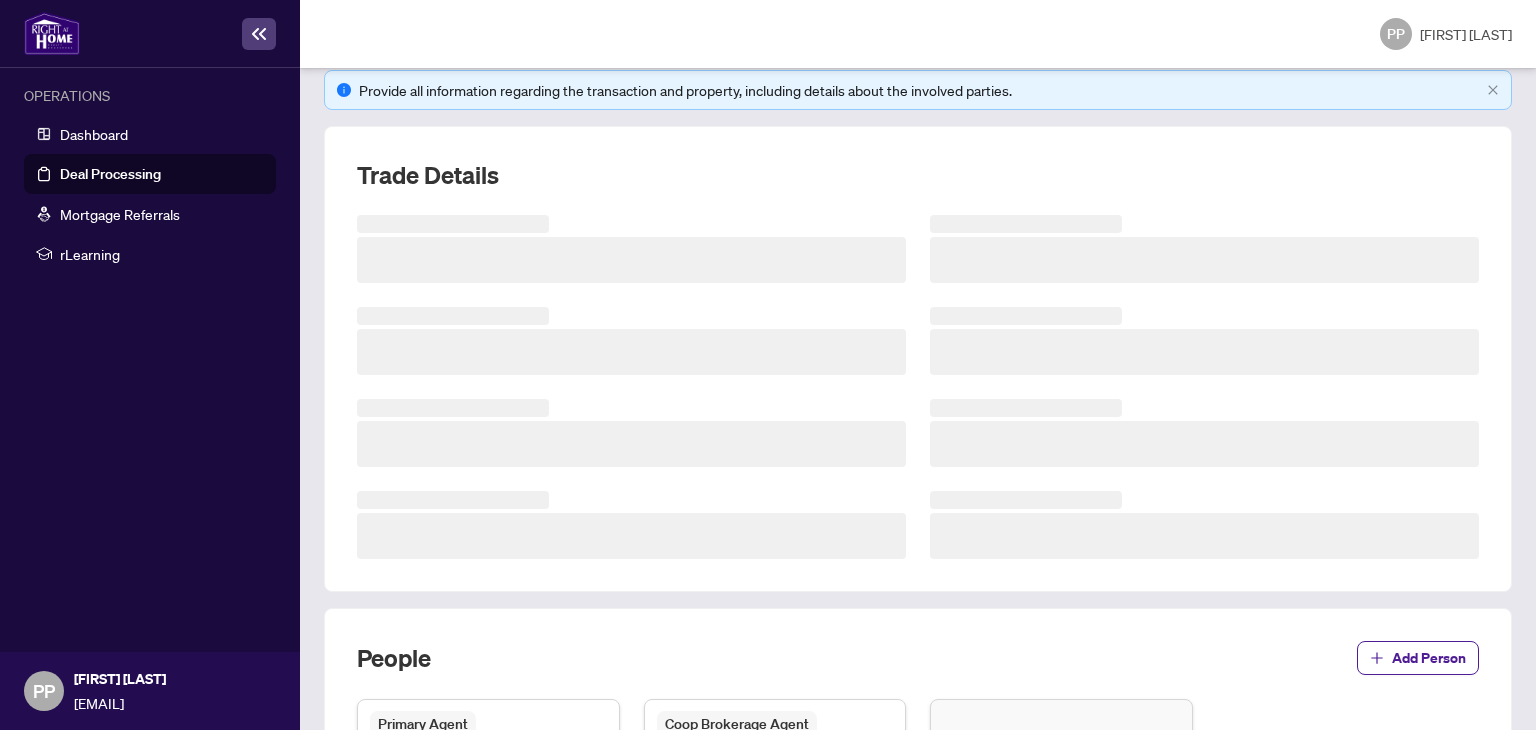 scroll, scrollTop: 300, scrollLeft: 0, axis: vertical 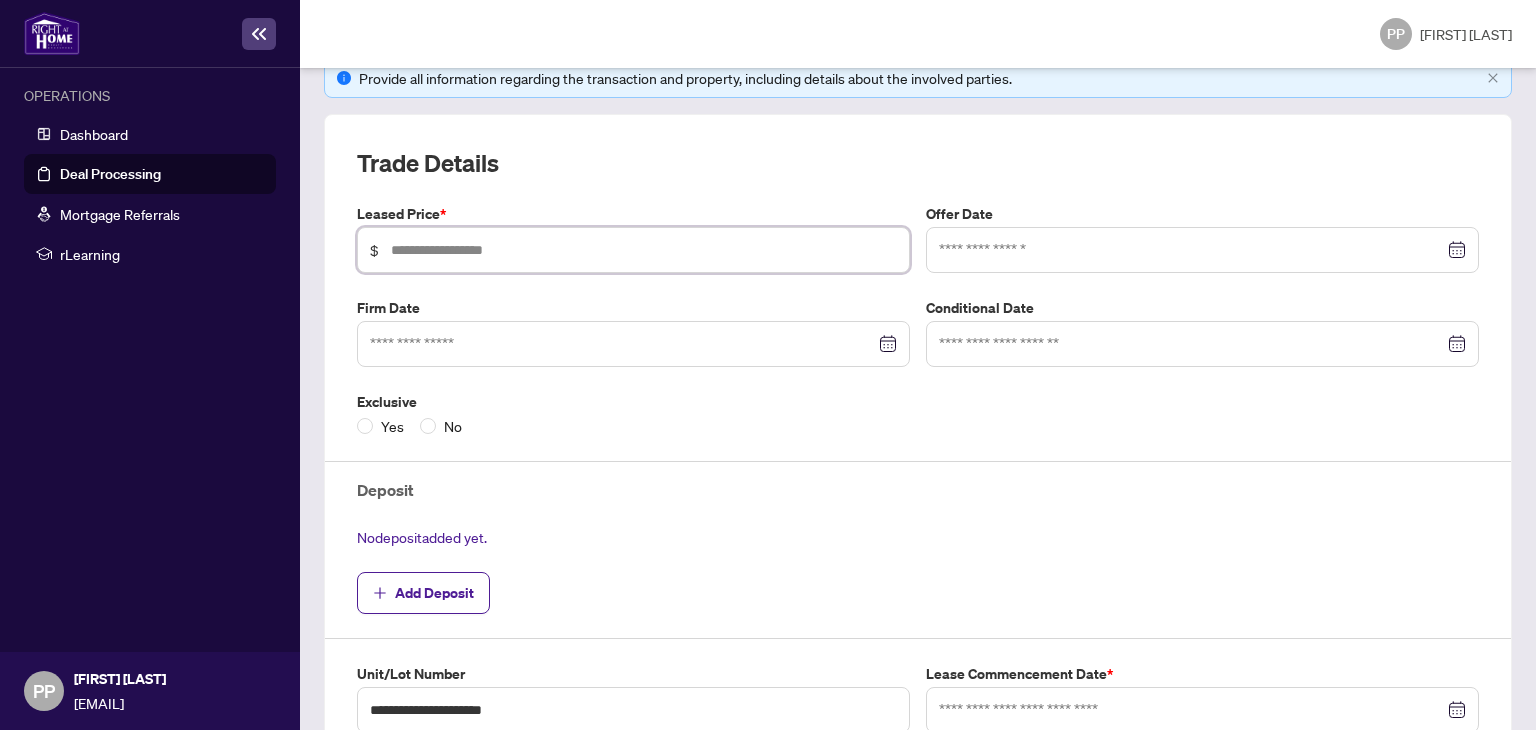 click at bounding box center (644, 250) 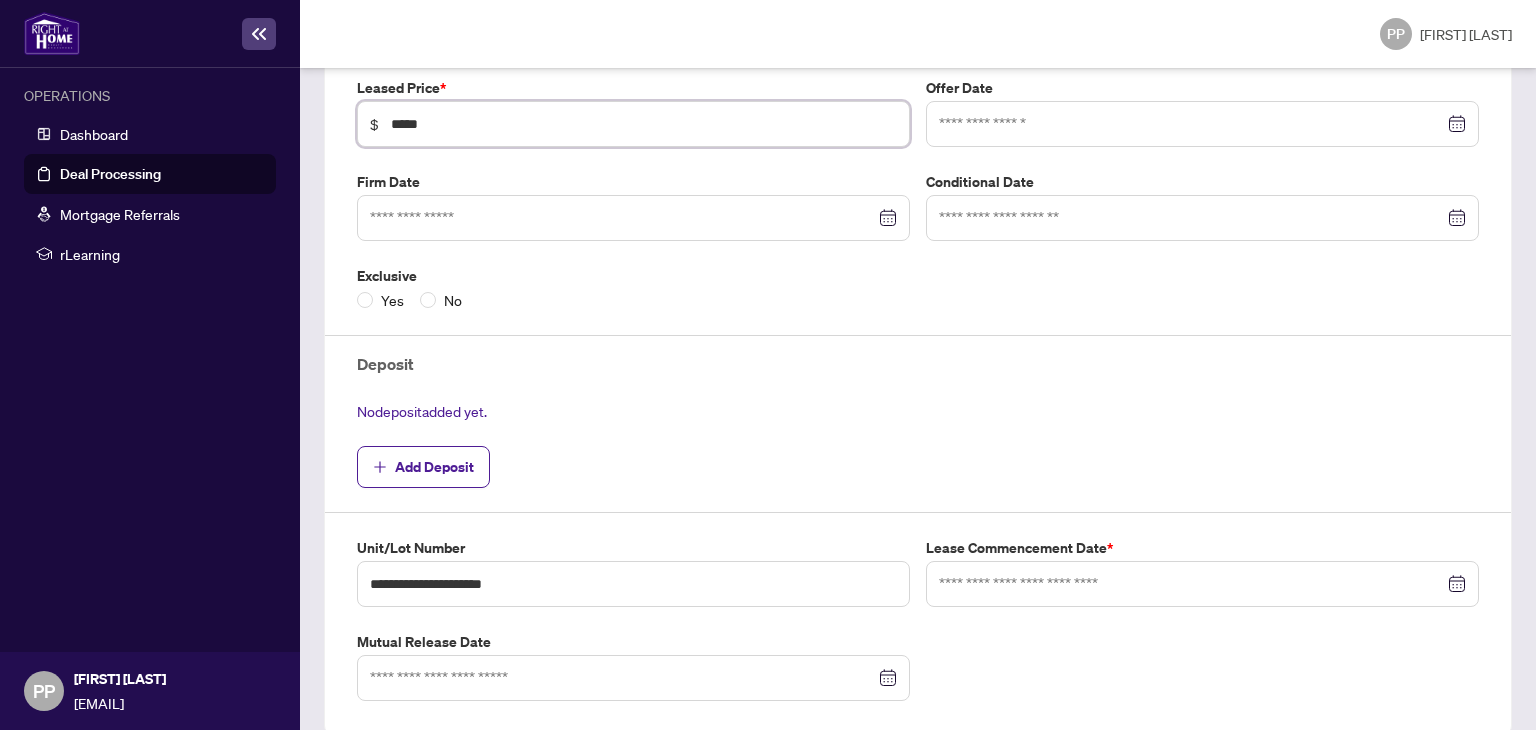 scroll, scrollTop: 500, scrollLeft: 0, axis: vertical 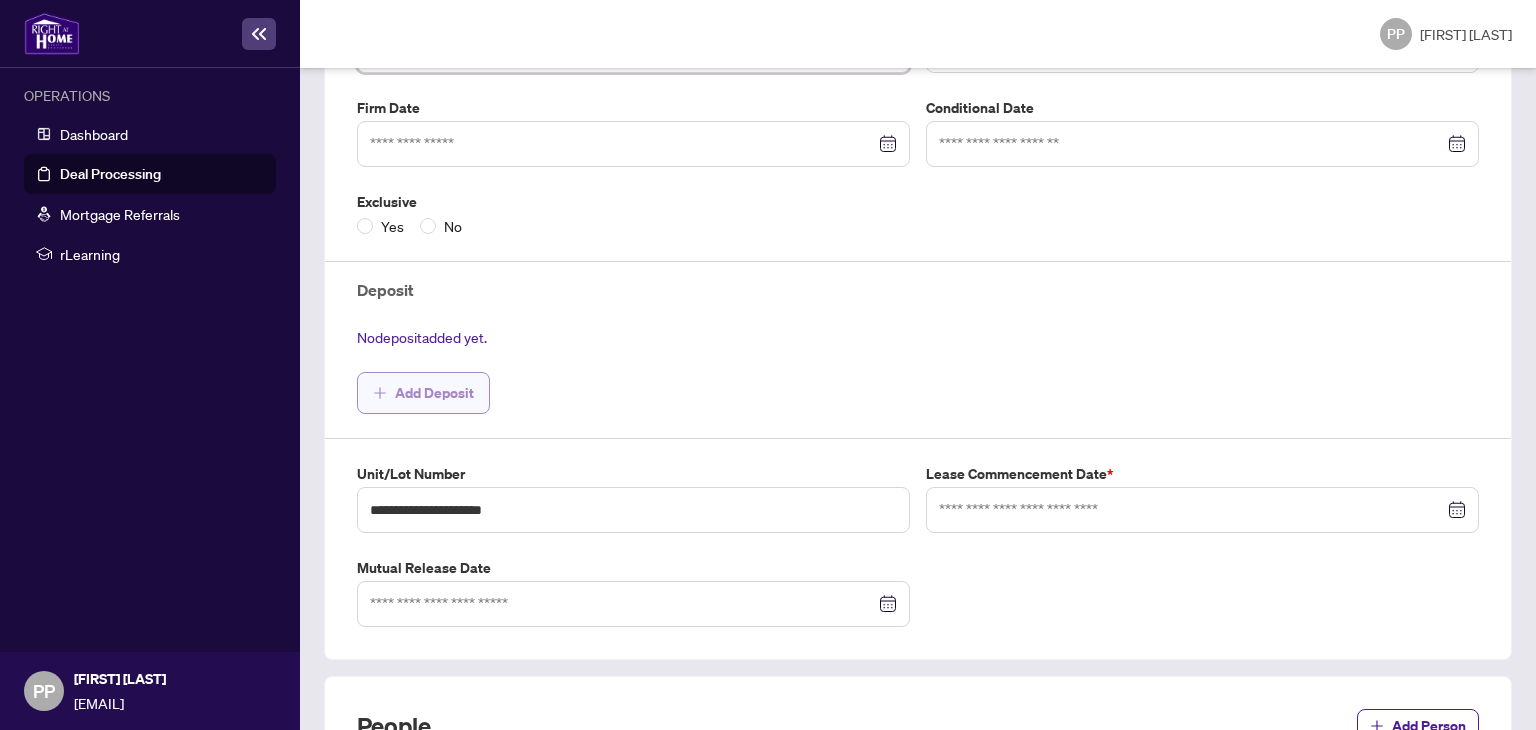 type on "*****" 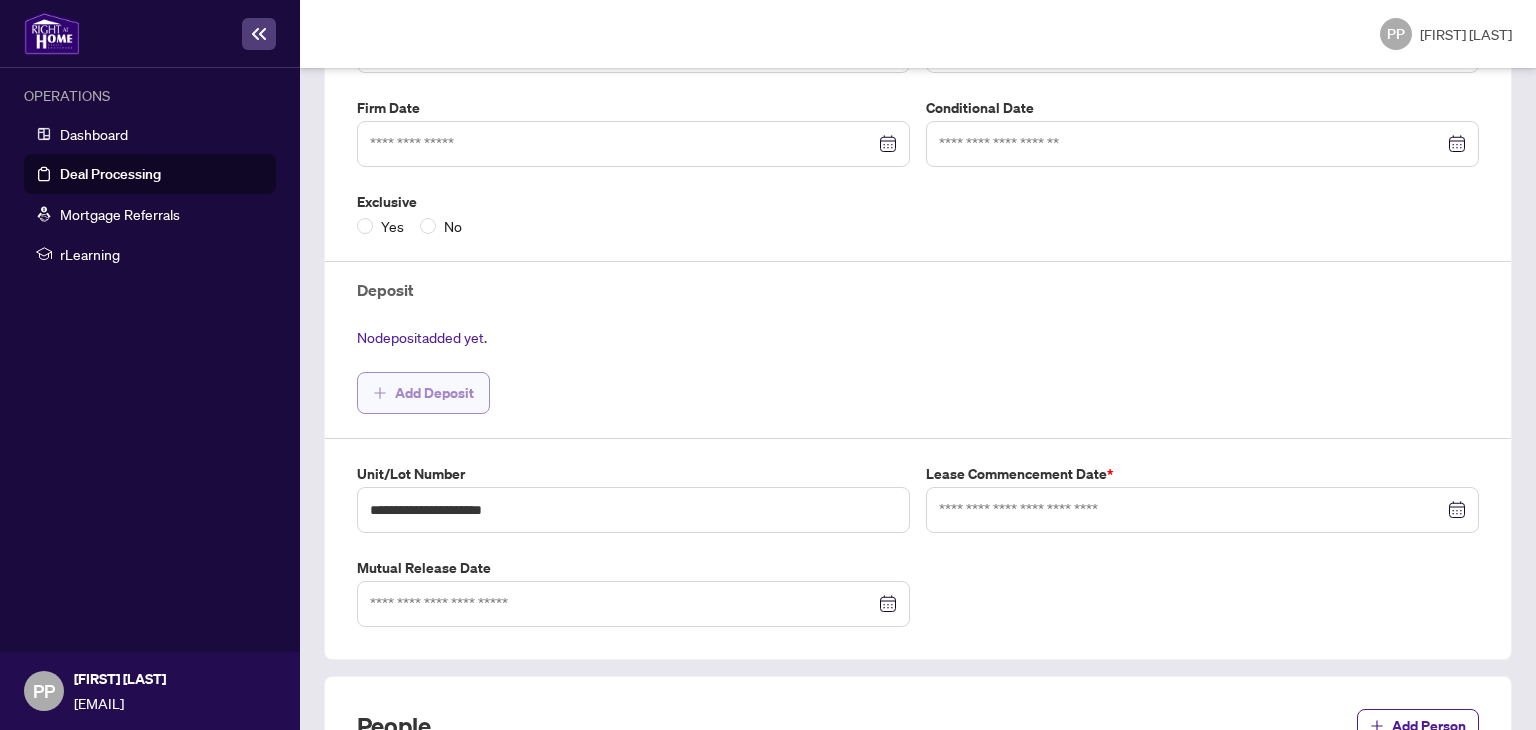 click on "Add Deposit" at bounding box center [434, 393] 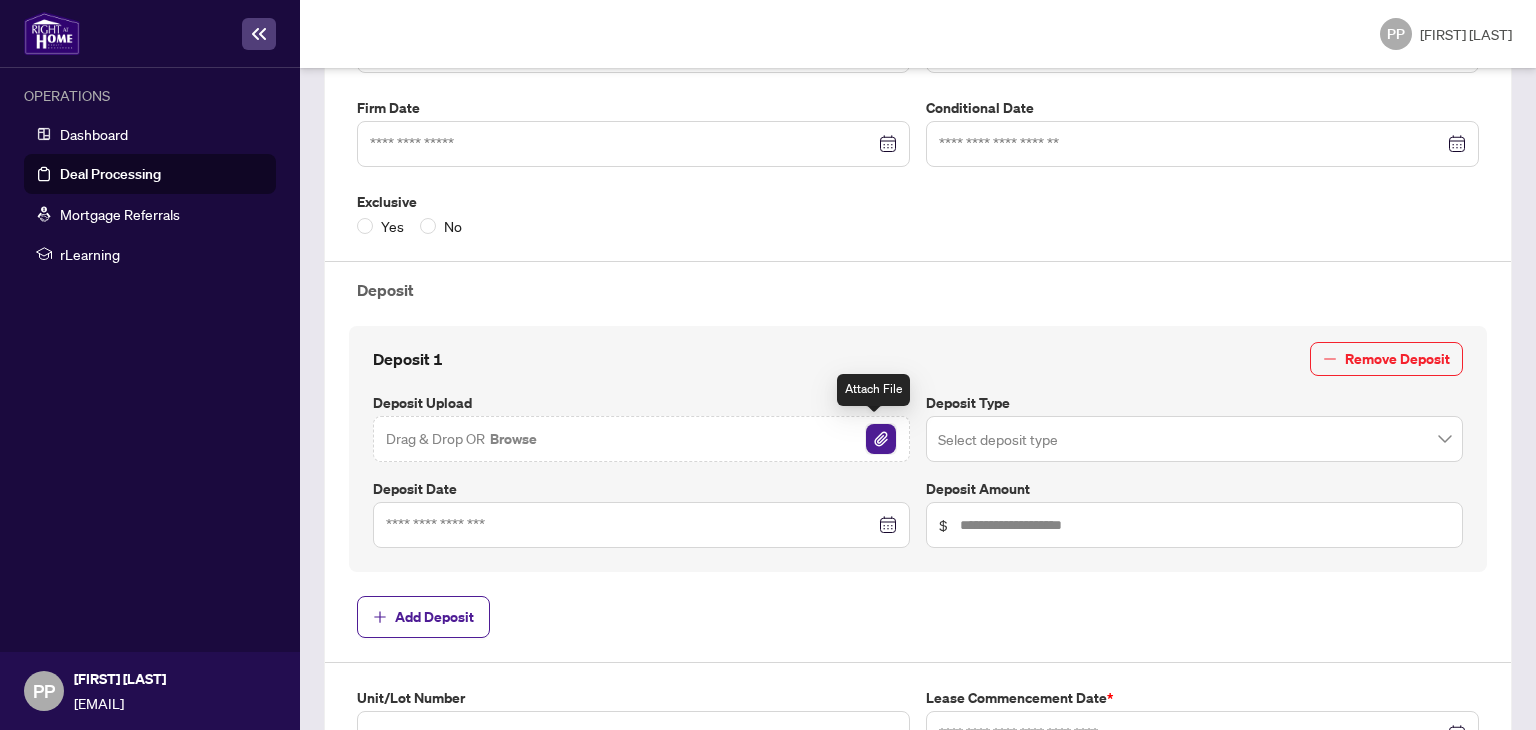 click at bounding box center (881, 439) 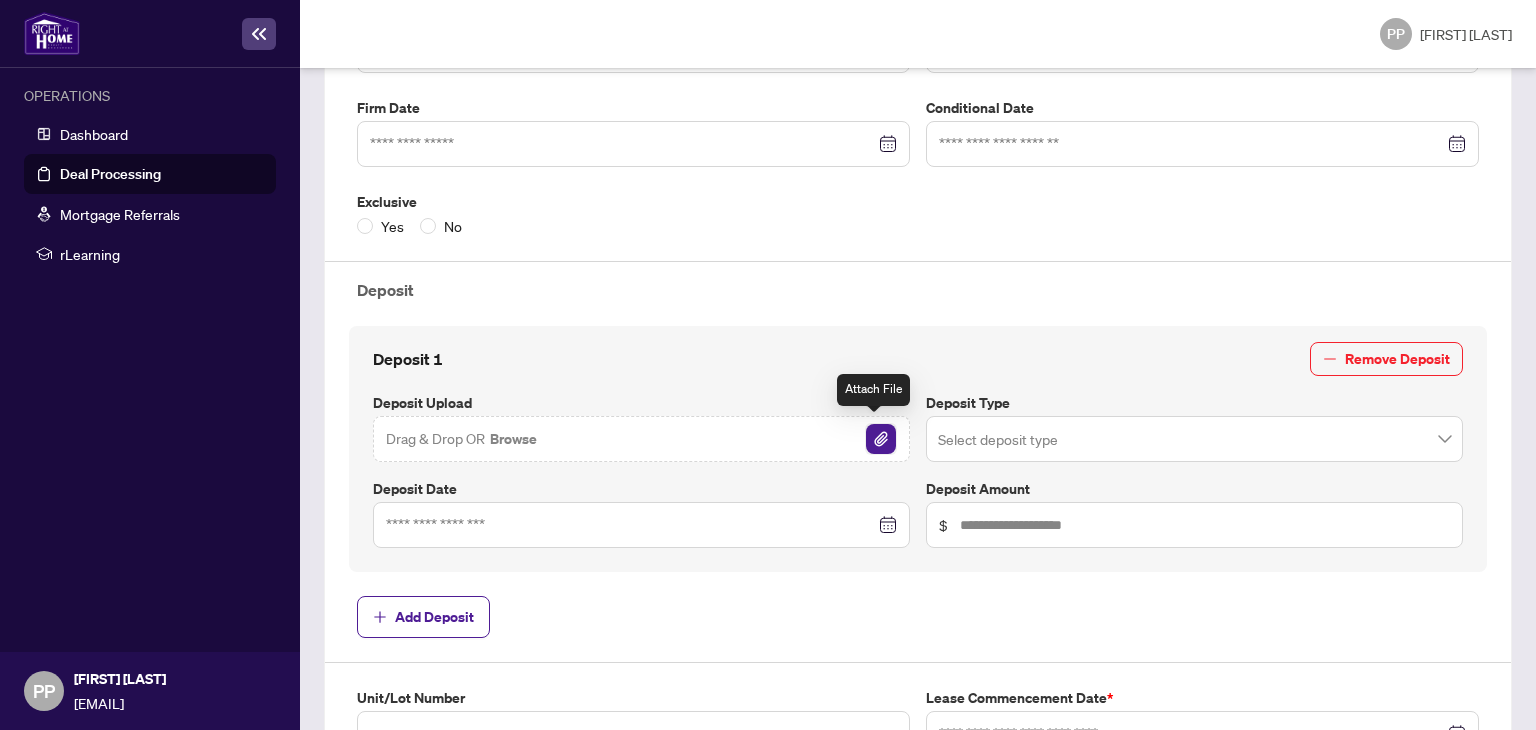 click at bounding box center [881, 439] 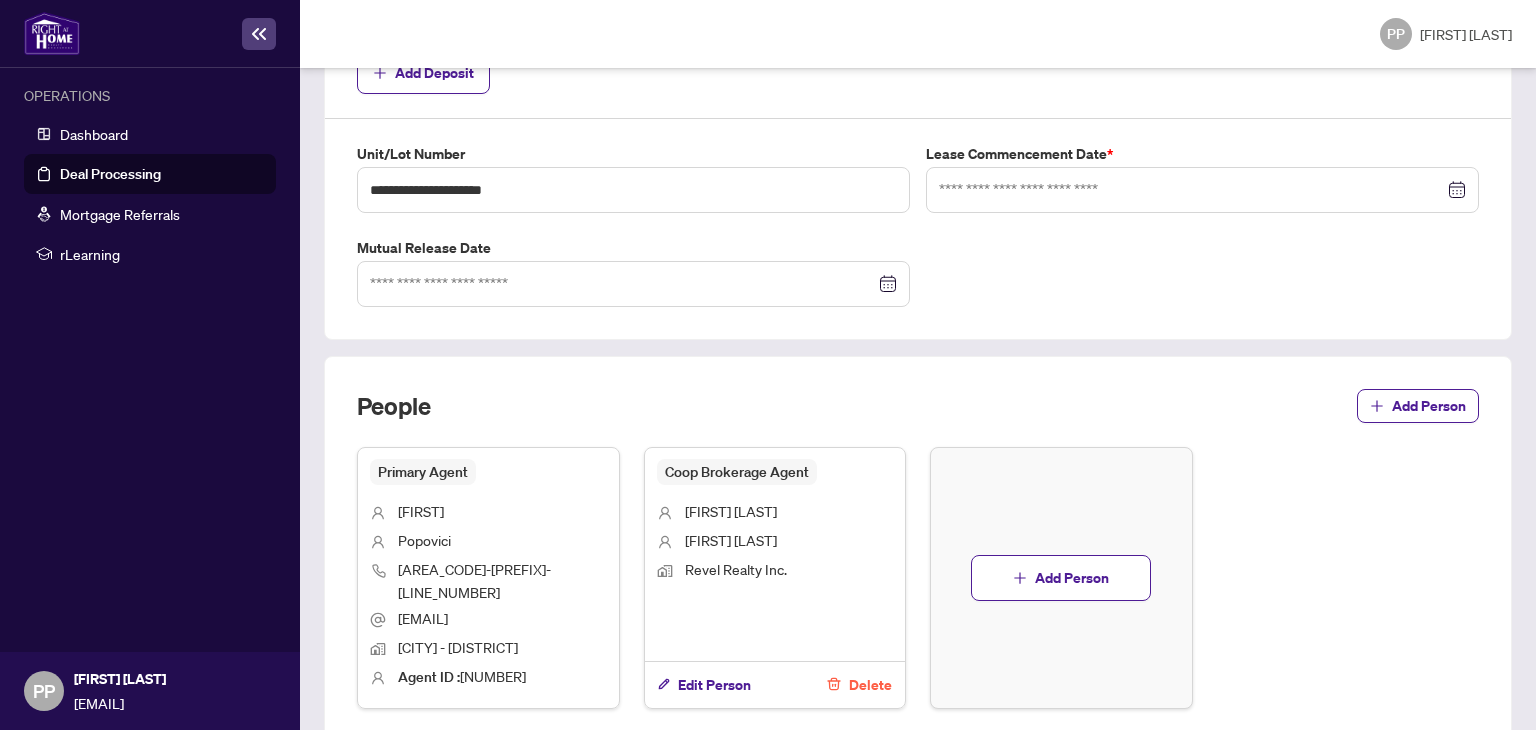 scroll, scrollTop: 1000, scrollLeft: 0, axis: vertical 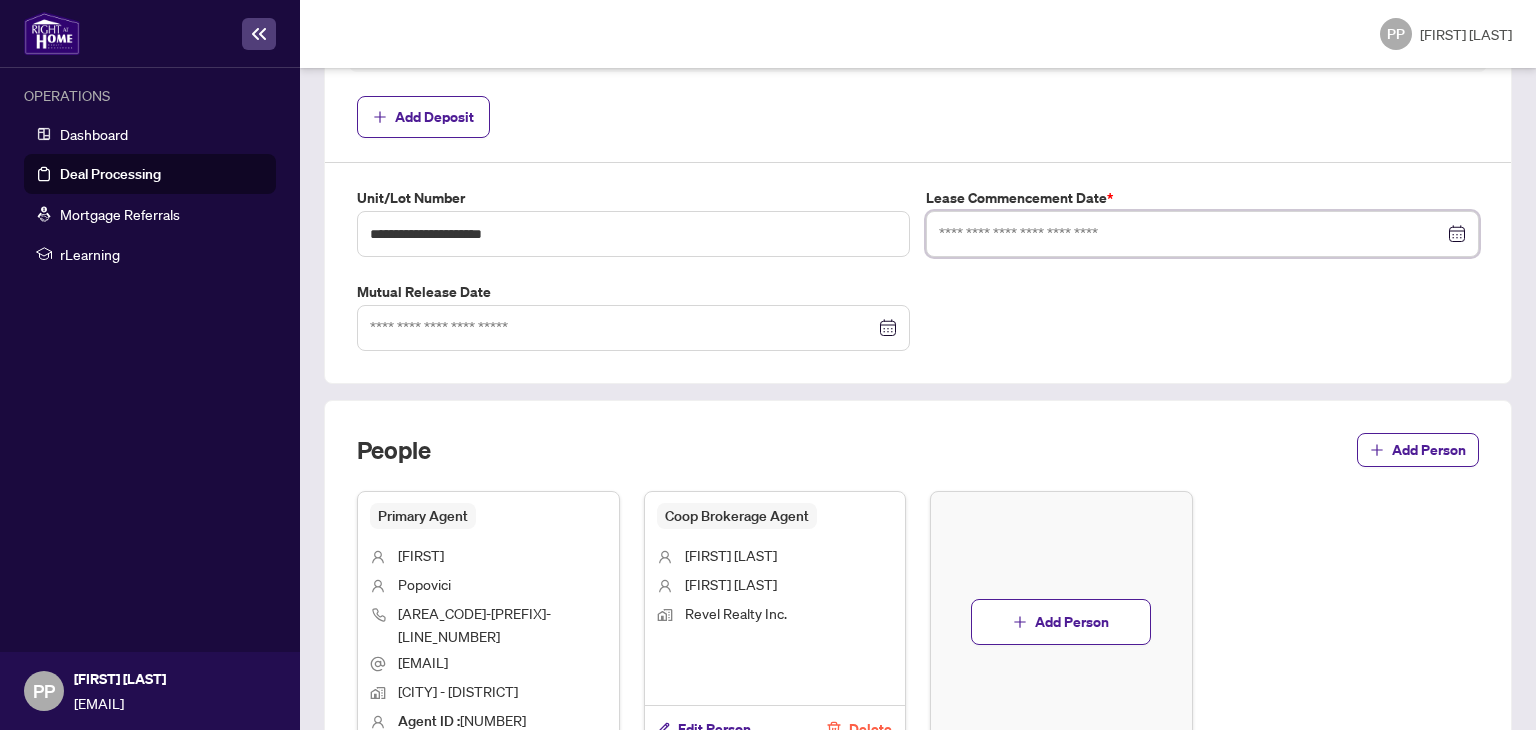 click at bounding box center [1191, 234] 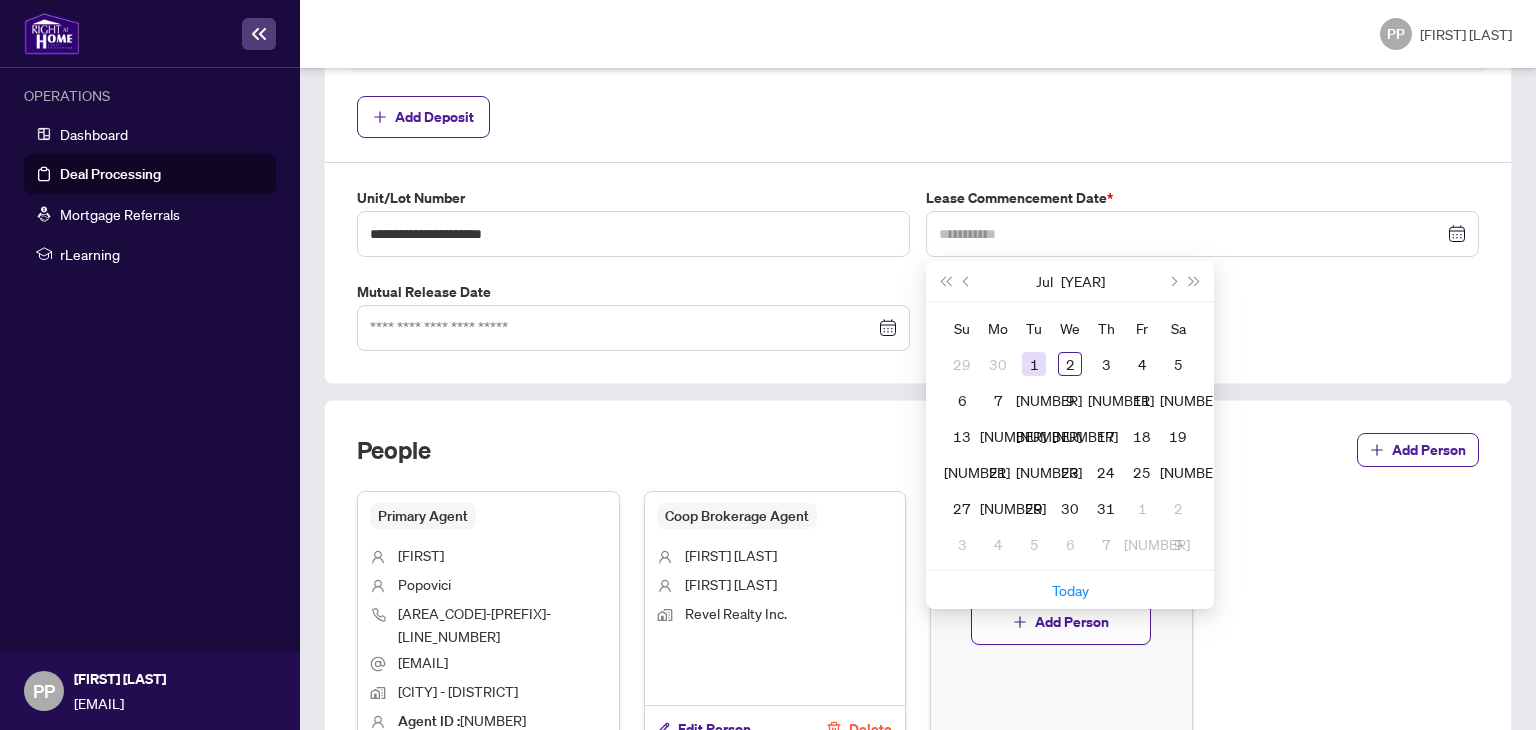 click on "1" at bounding box center [1034, 364] 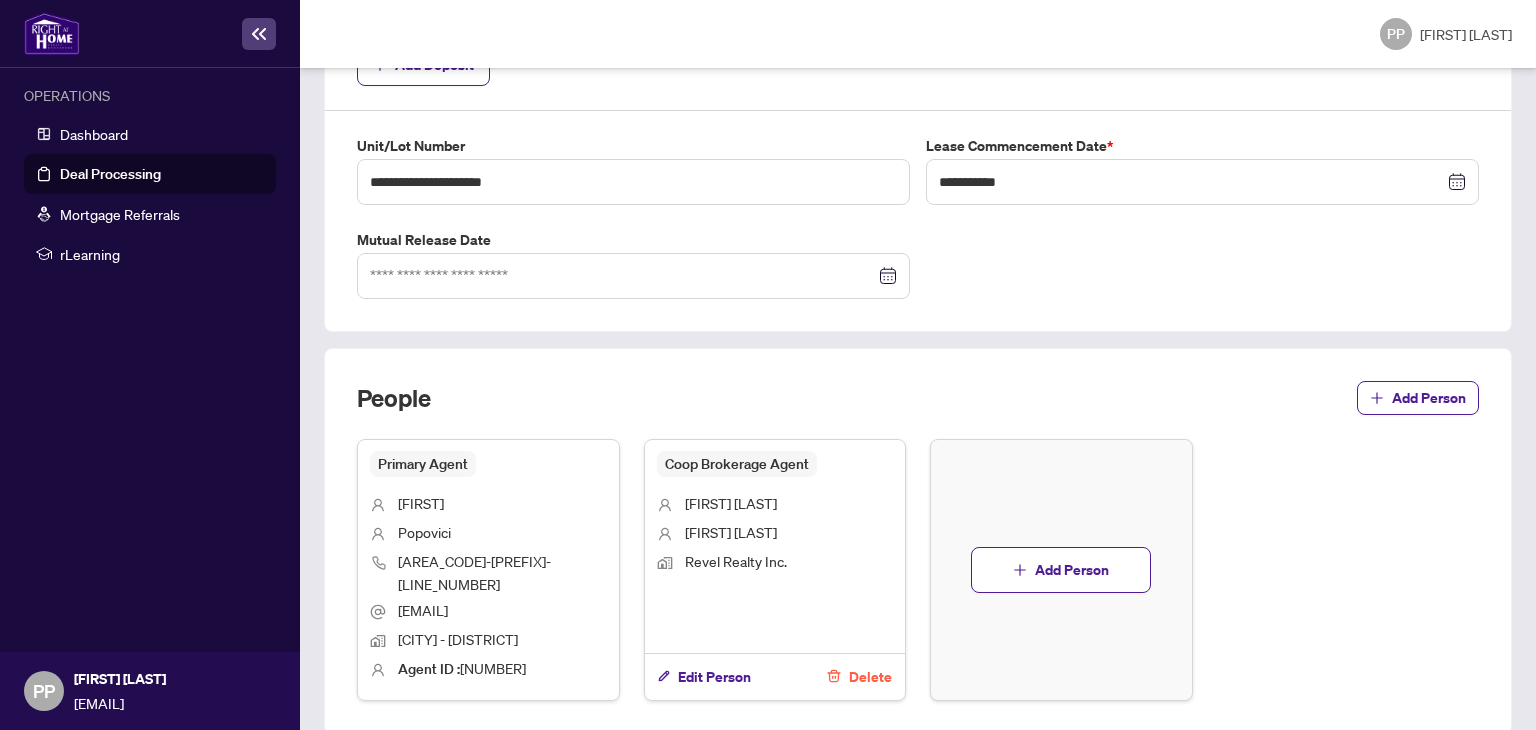 scroll, scrollTop: 1110, scrollLeft: 0, axis: vertical 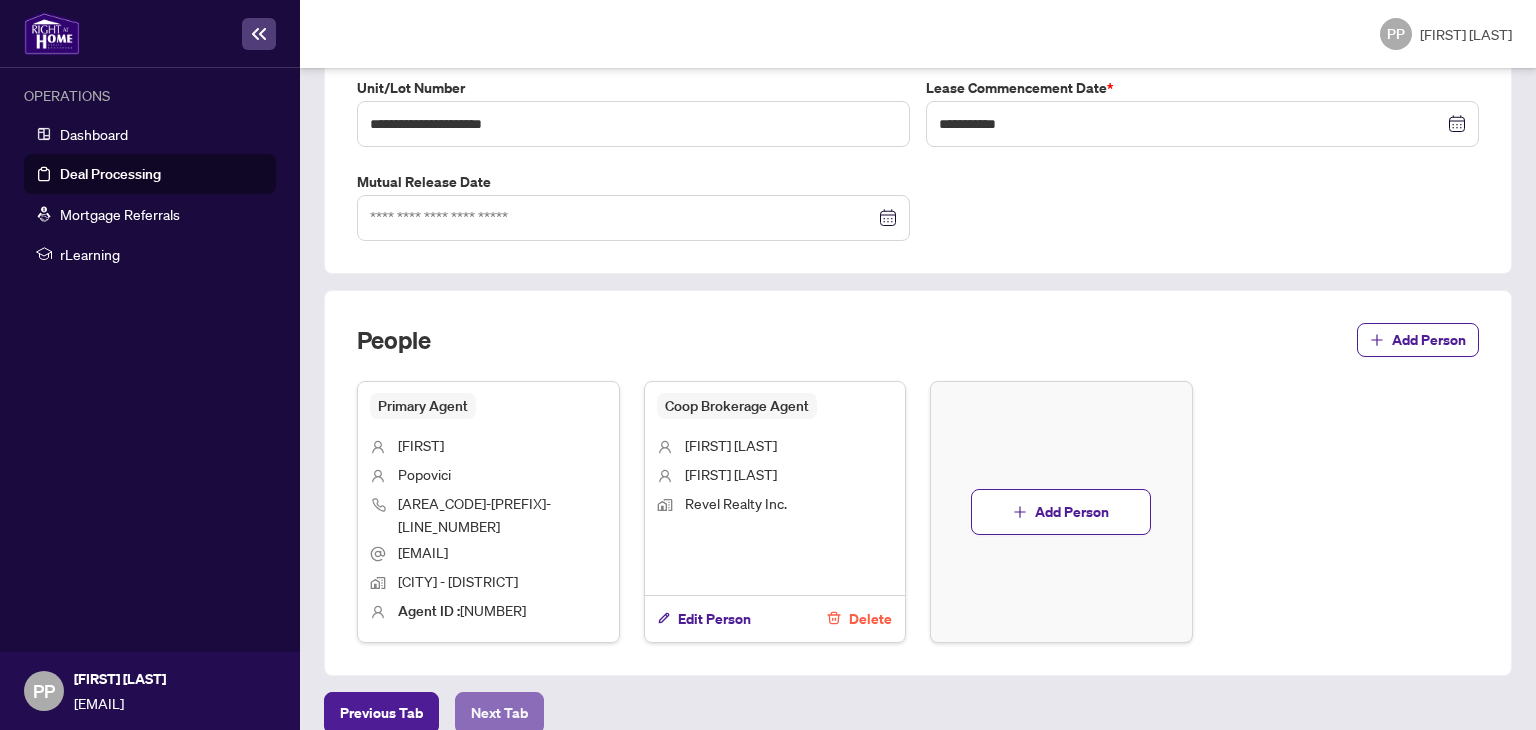 click on "Next Tab" at bounding box center (381, 713) 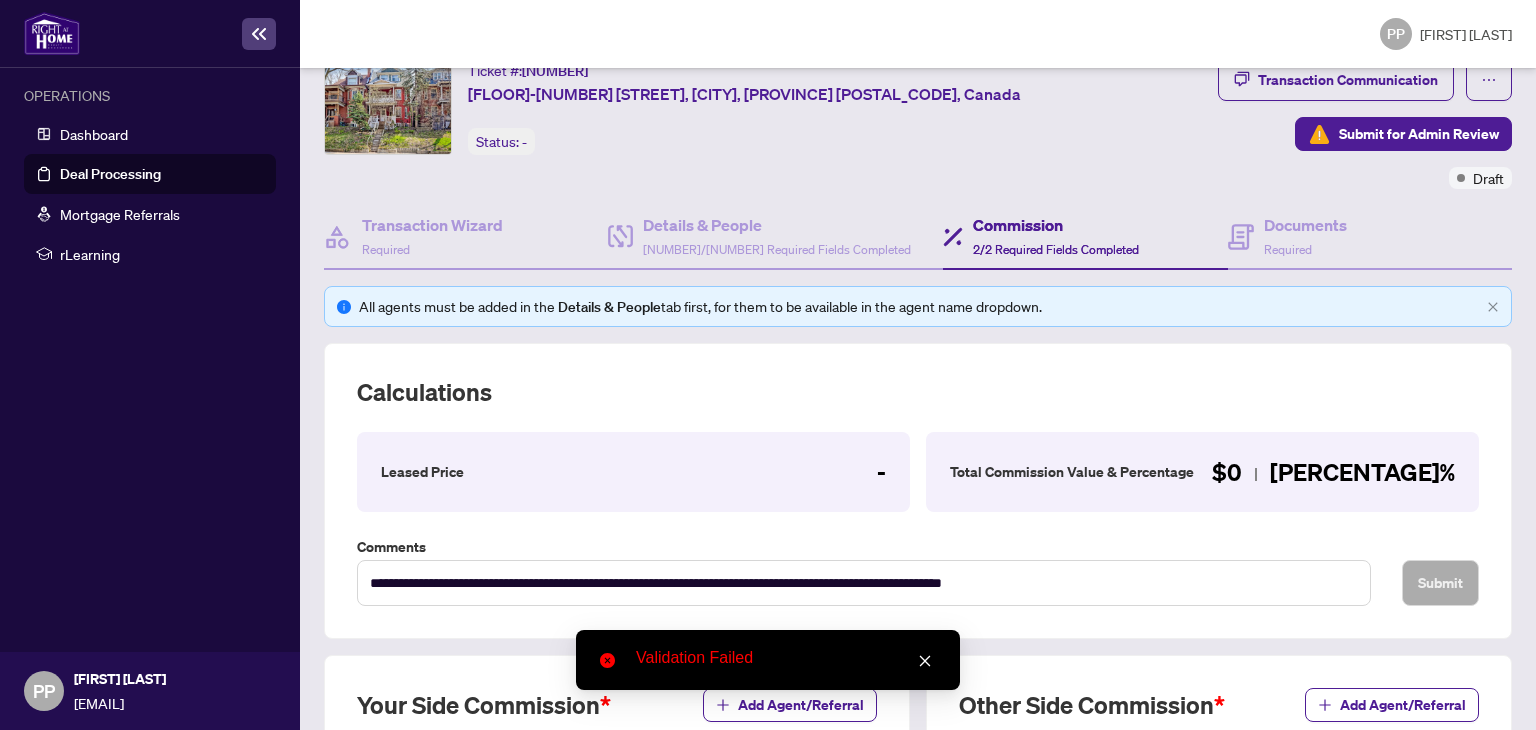 scroll, scrollTop: 0, scrollLeft: 0, axis: both 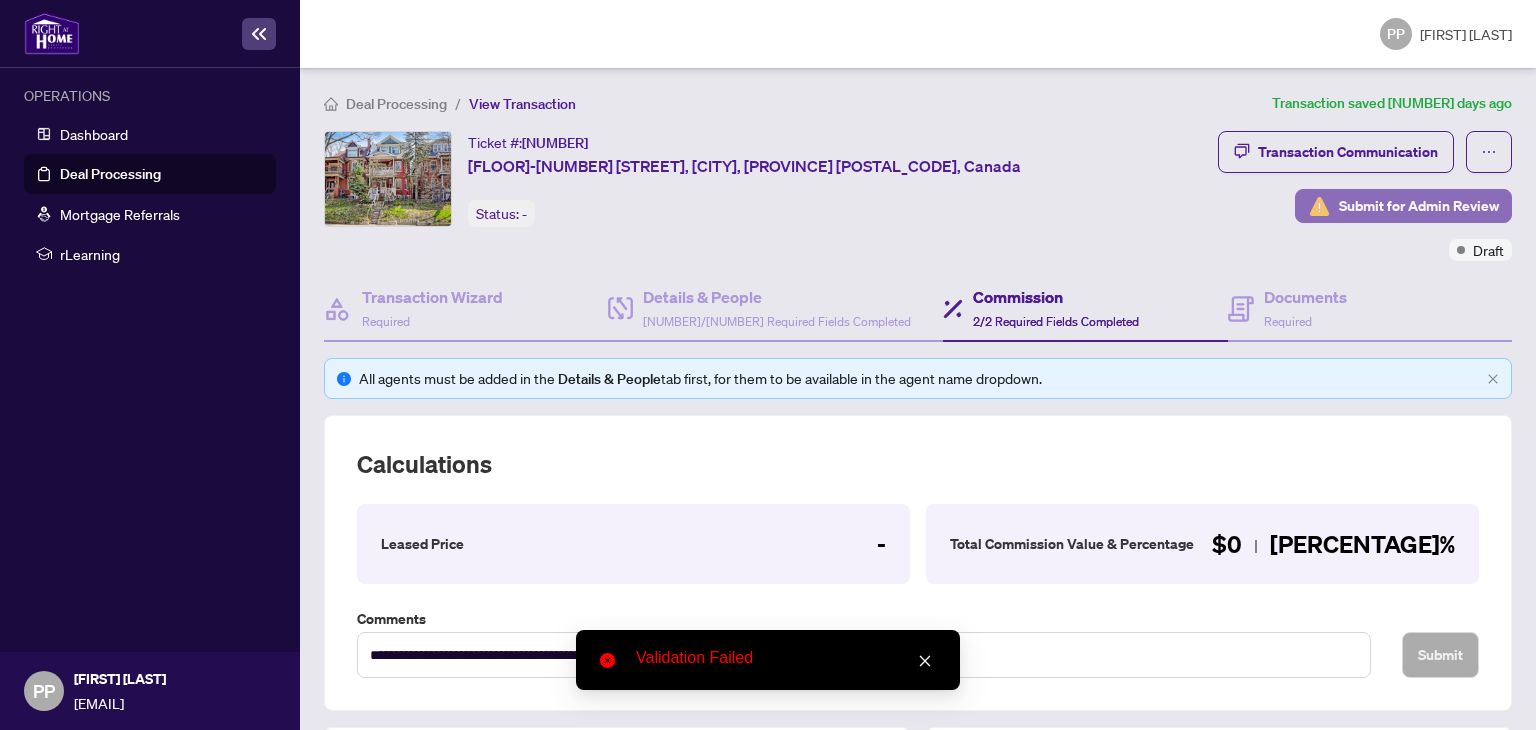 click on "Submit for Admin Review" at bounding box center [1419, 206] 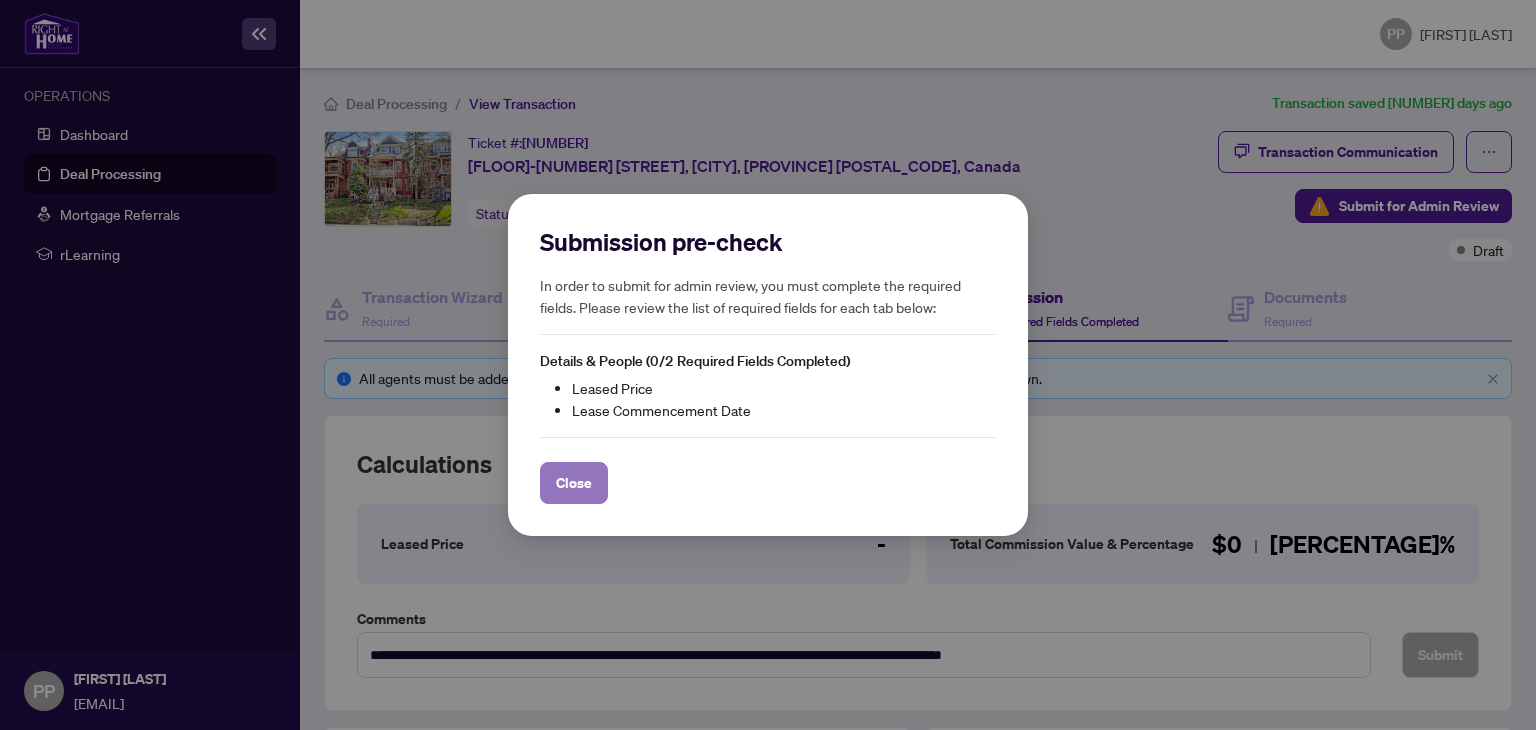 click on "Close" at bounding box center (574, 483) 